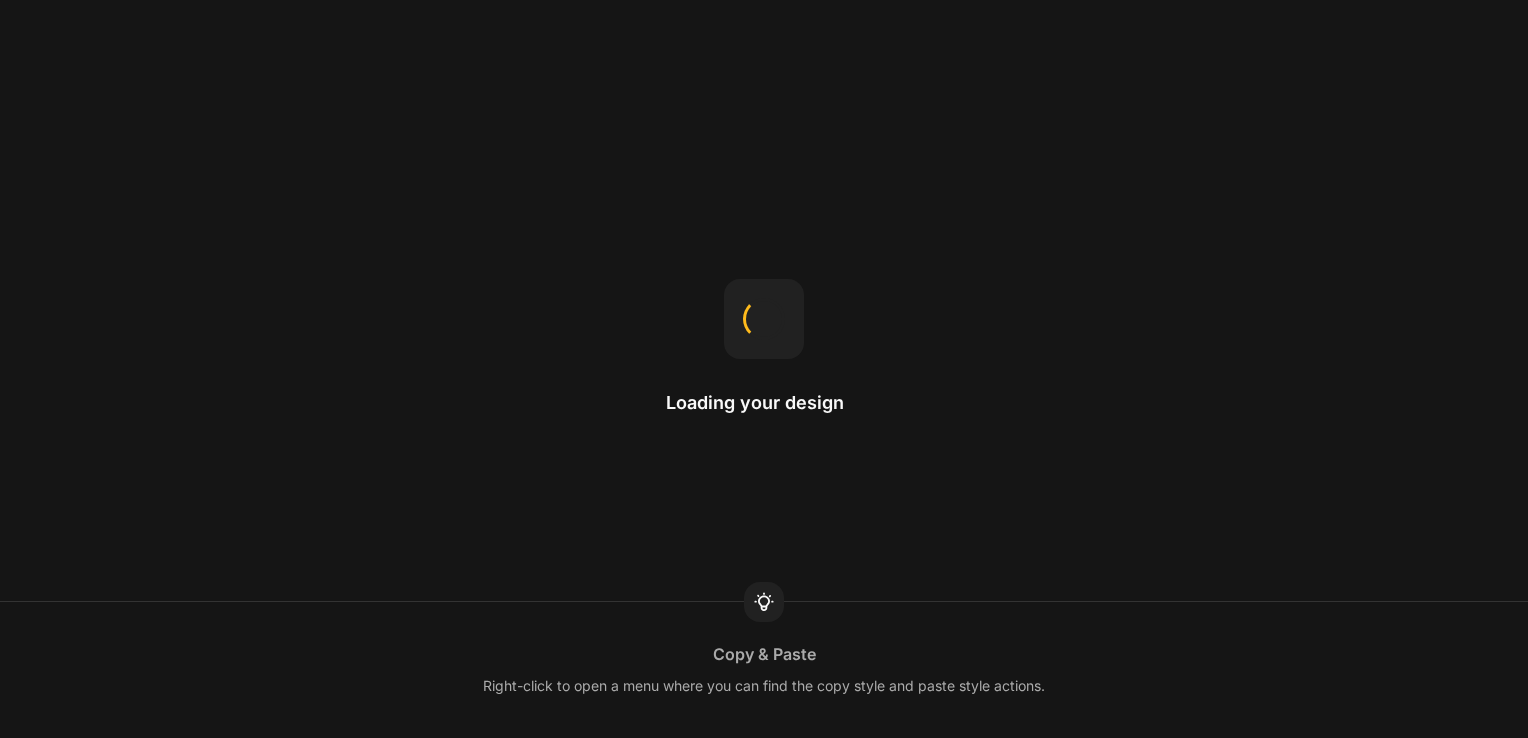 scroll, scrollTop: 0, scrollLeft: 0, axis: both 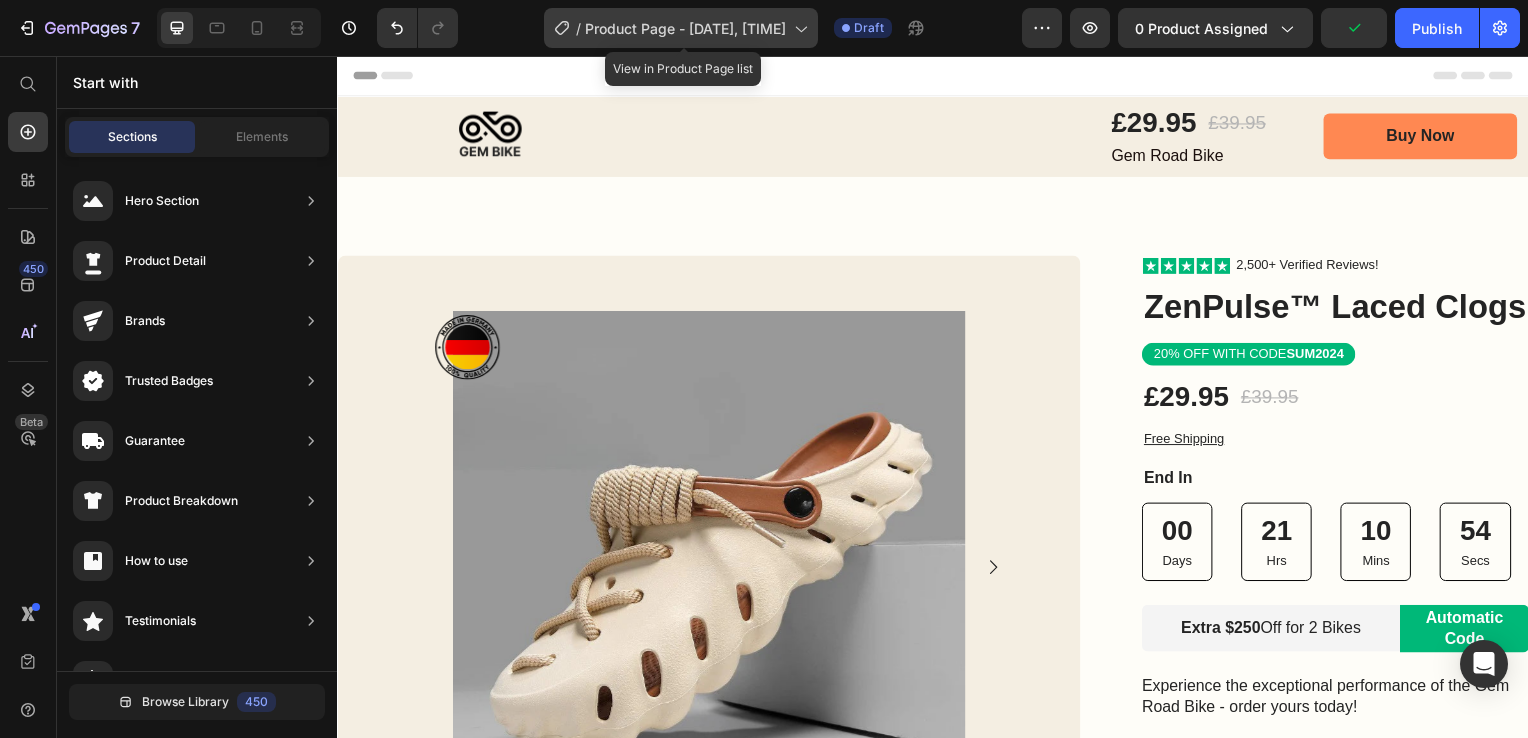click 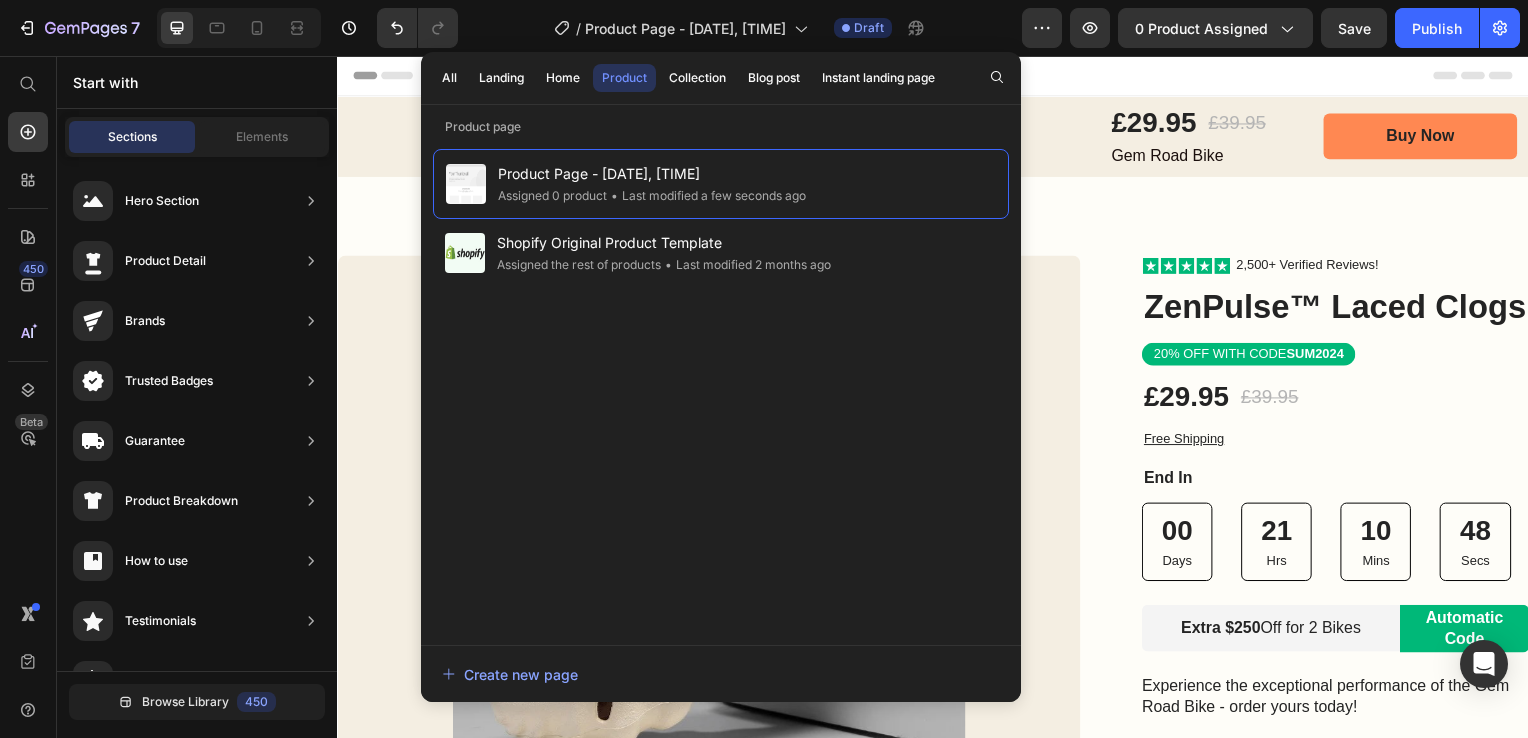 click on "Product" at bounding box center (624, 78) 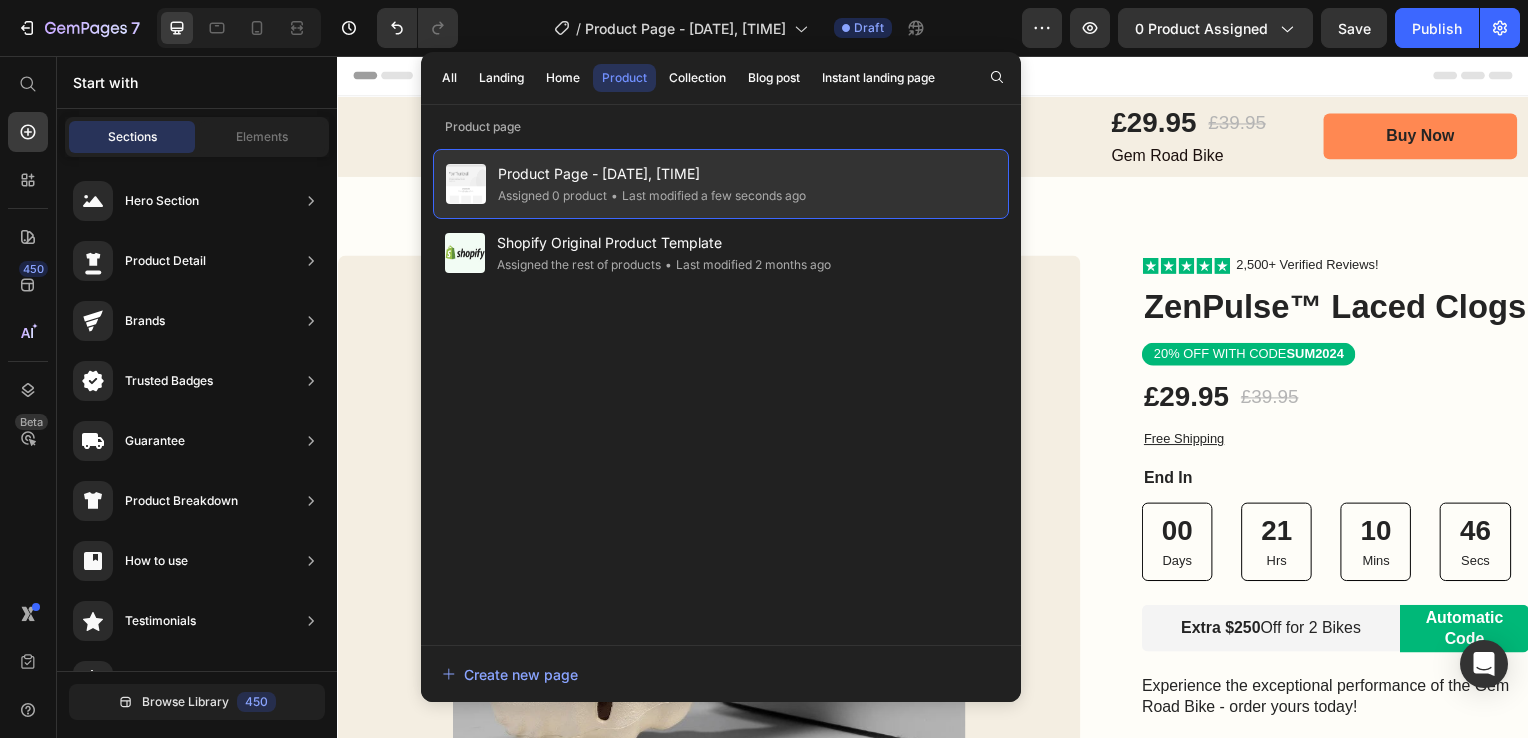 click on "Product Page - [DATE], [TIME] Assigned 0 product • Last modified a few seconds ago" 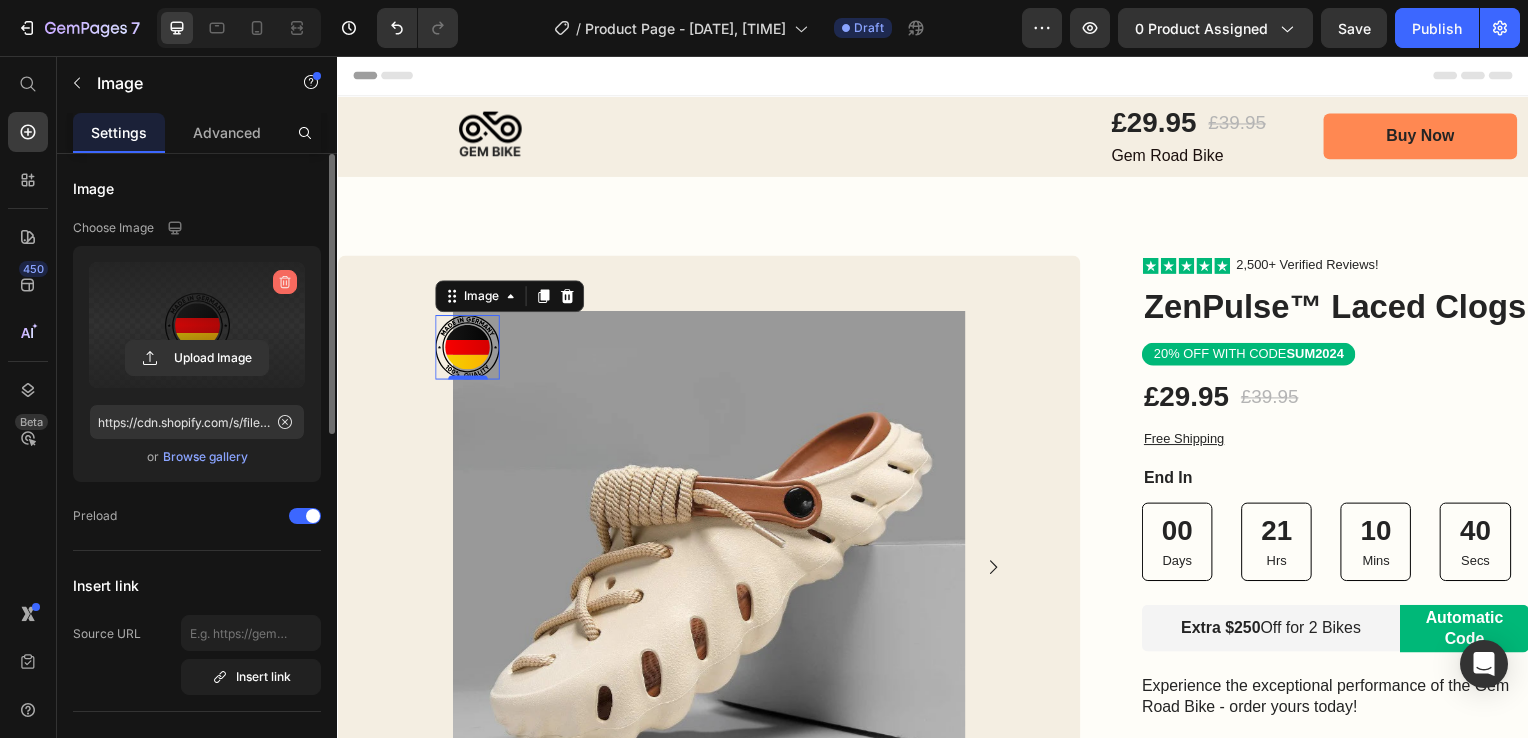 click 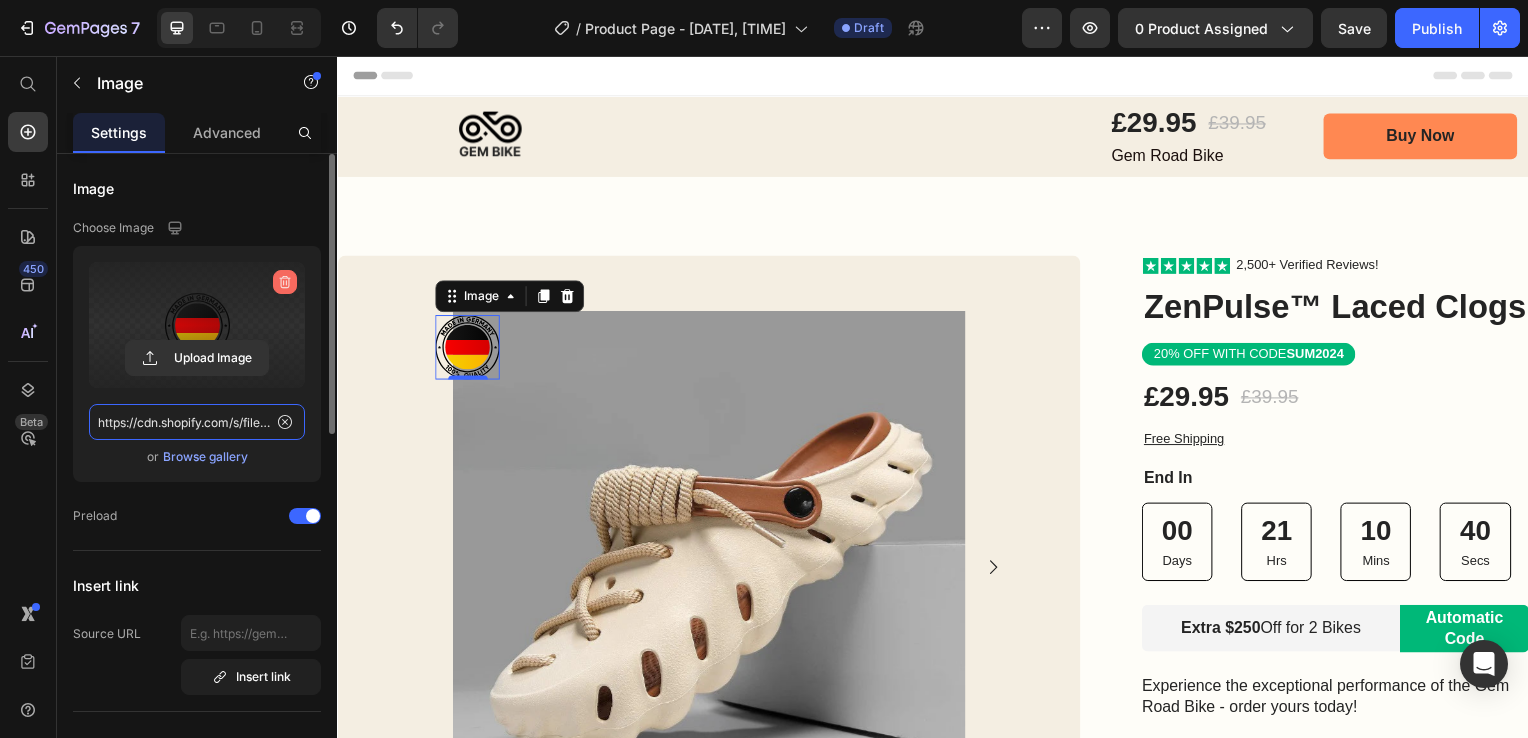 type 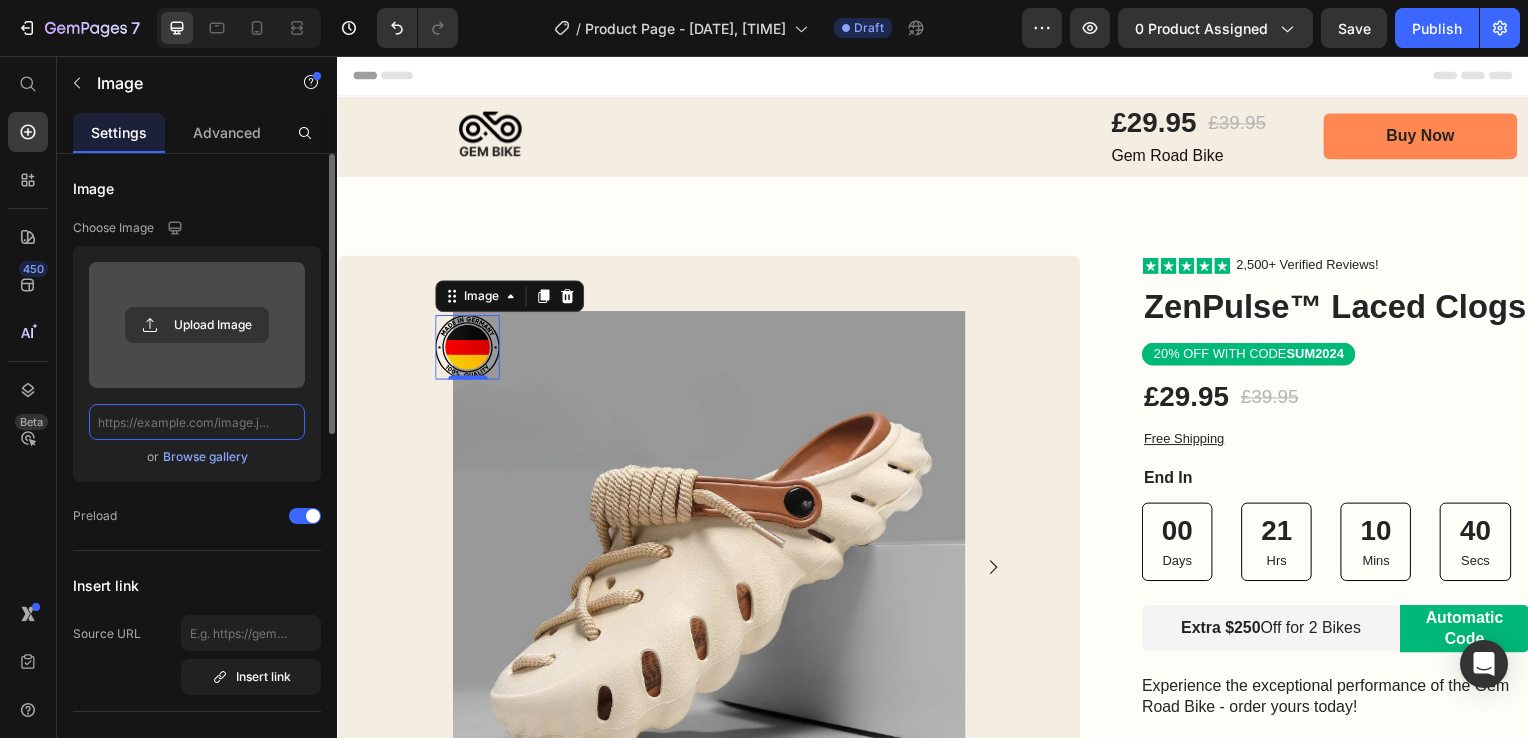 scroll, scrollTop: 0, scrollLeft: 0, axis: both 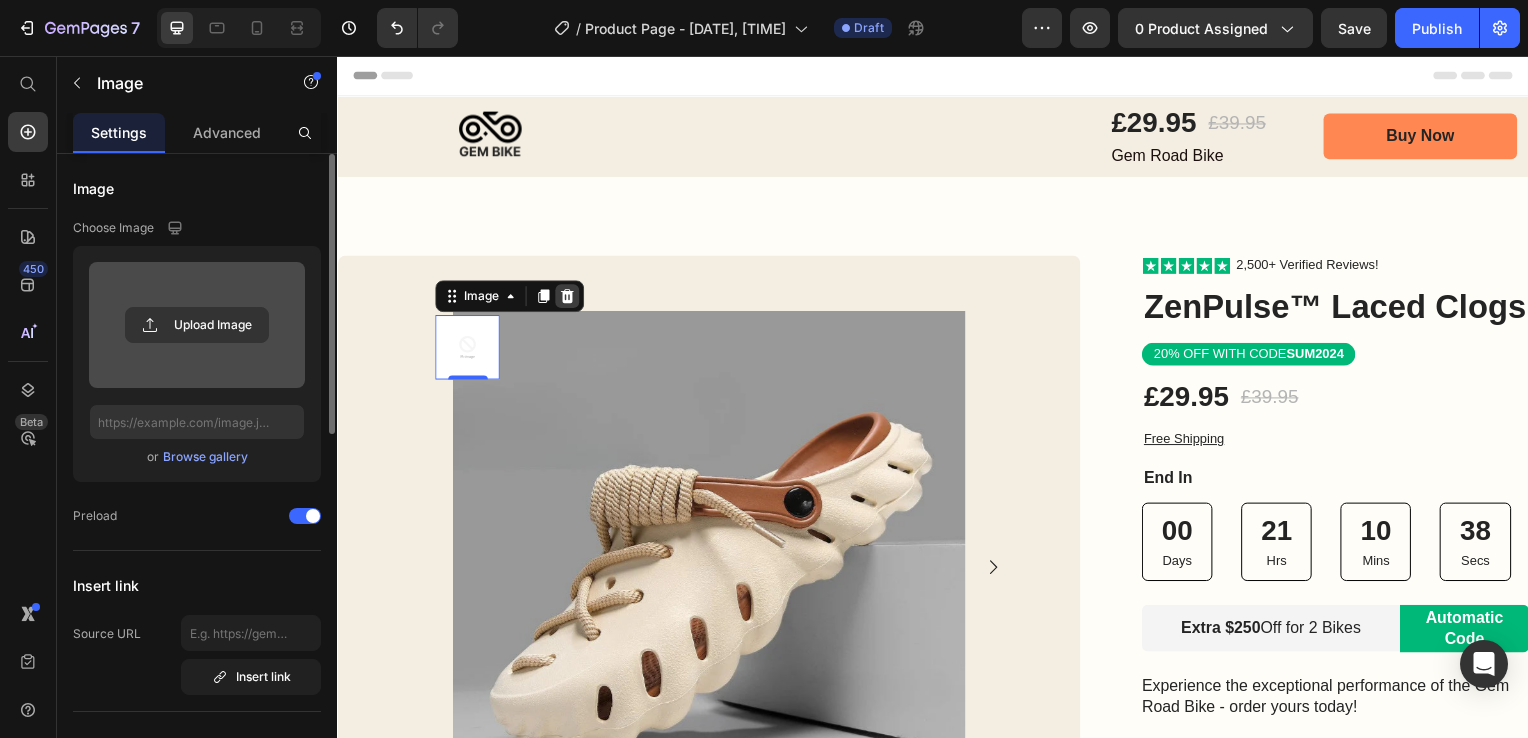 click 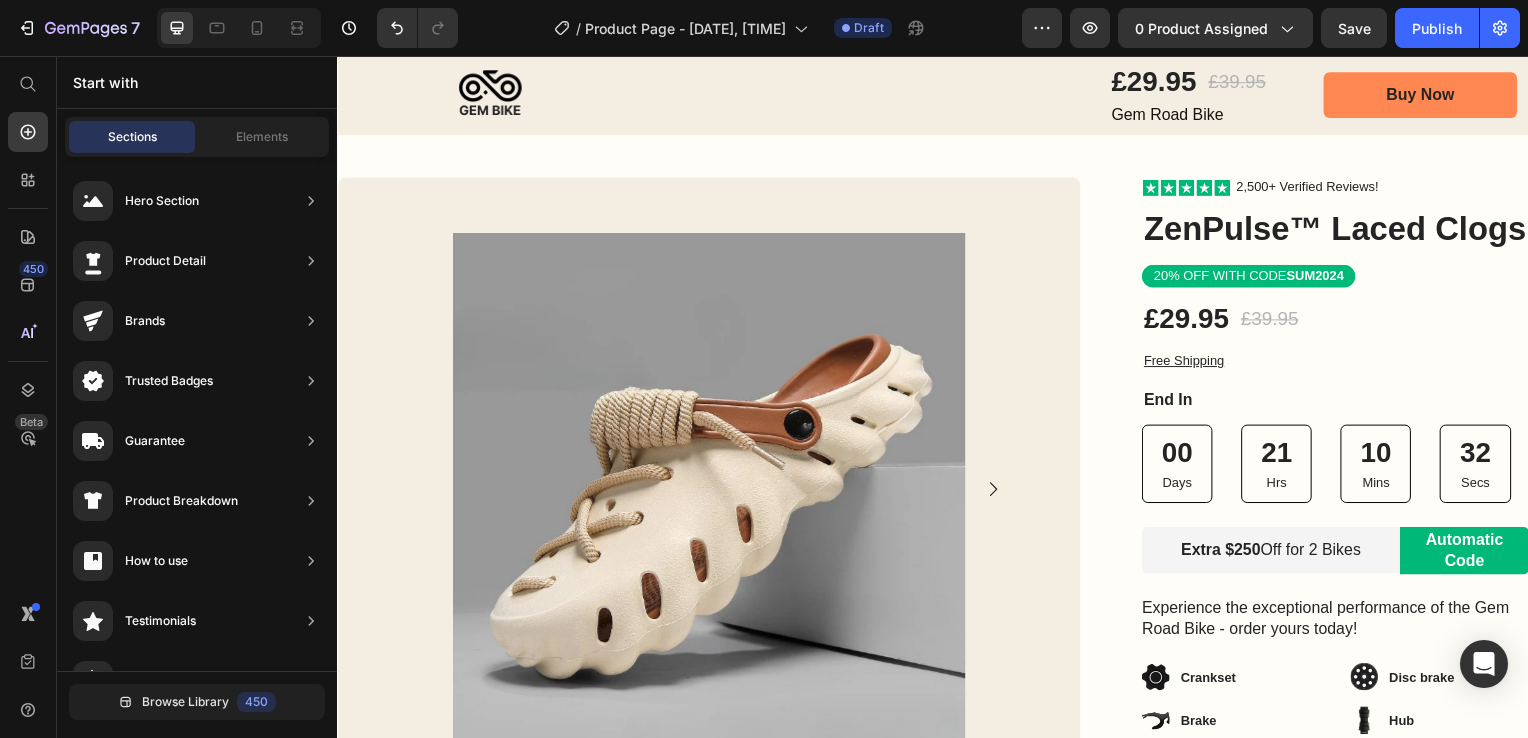 scroll, scrollTop: 88, scrollLeft: 0, axis: vertical 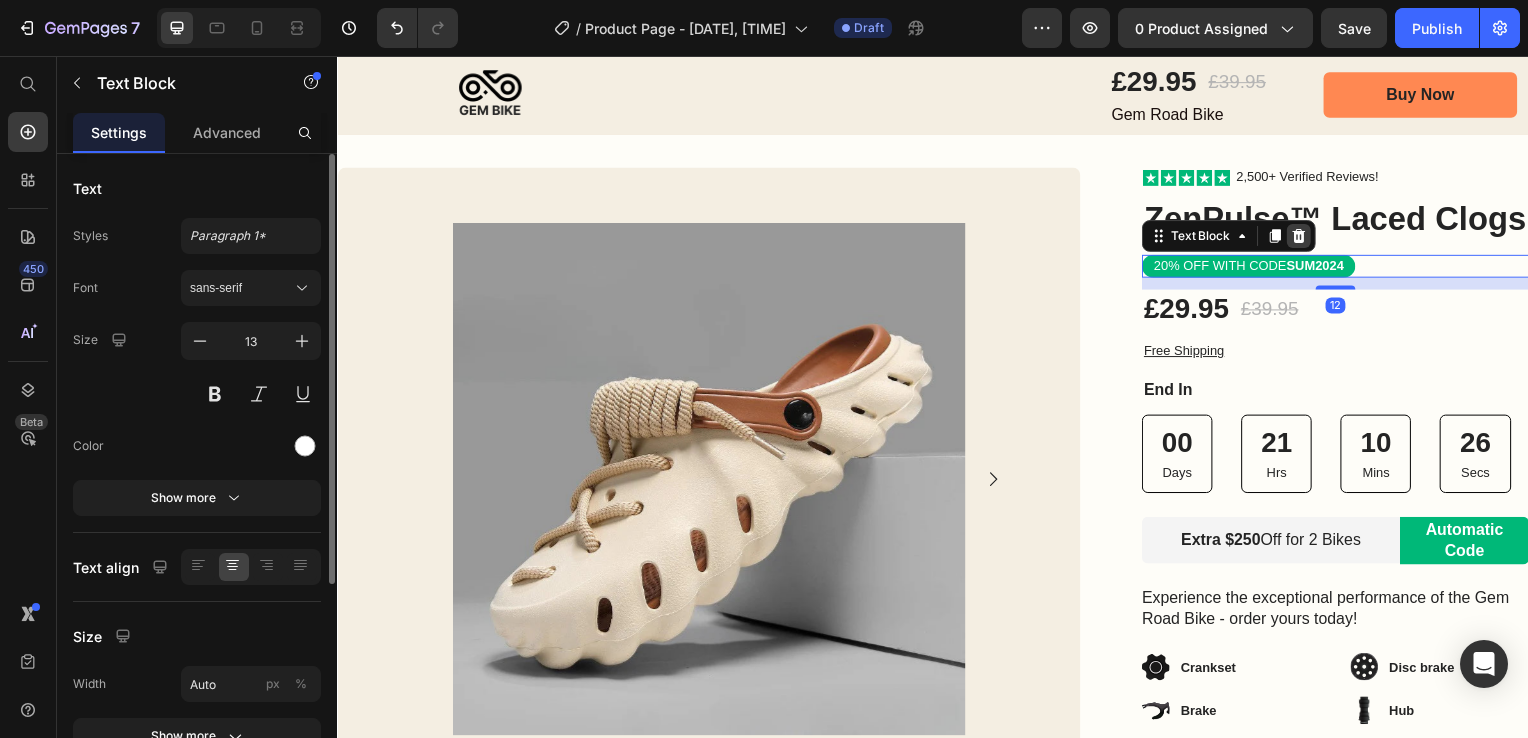 click 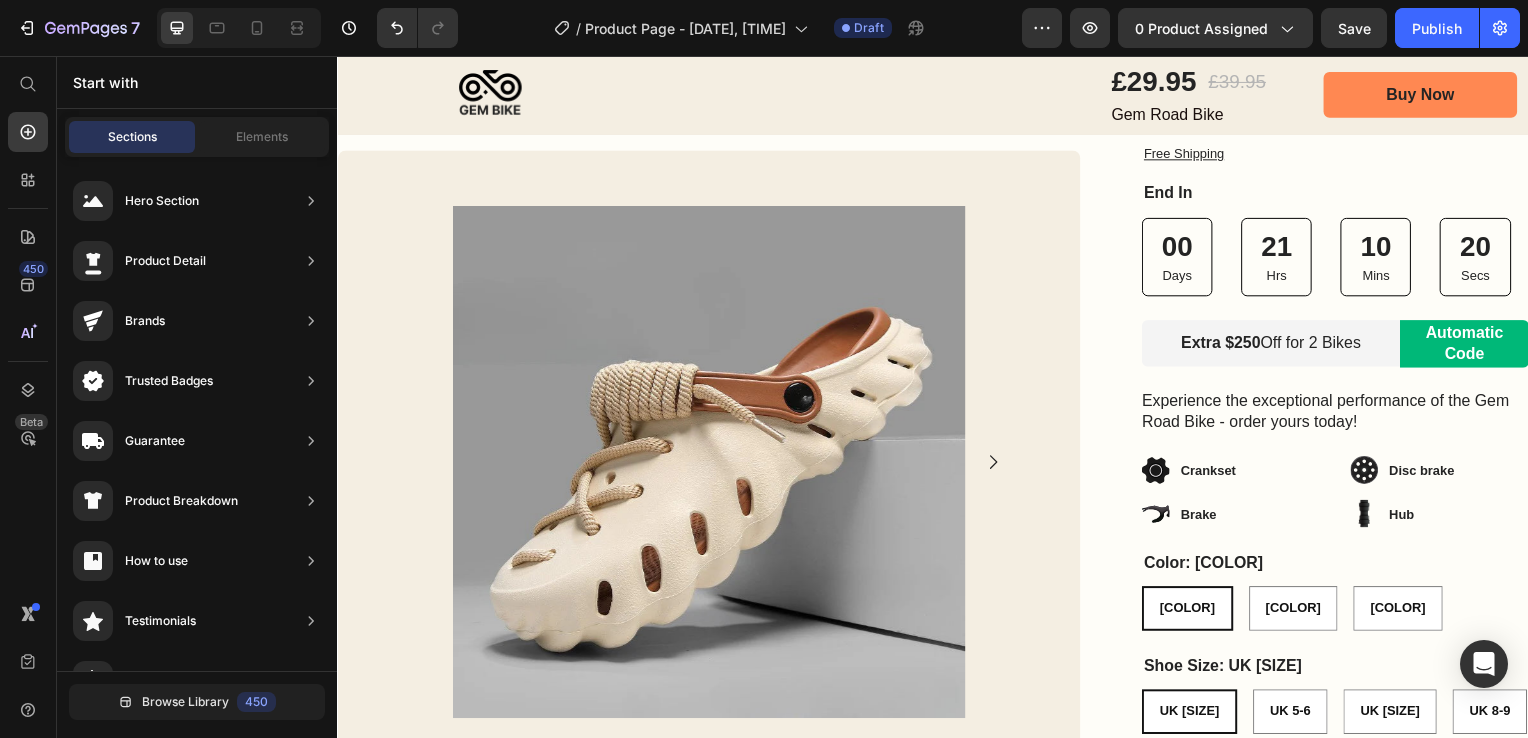 scroll, scrollTop: 282, scrollLeft: 0, axis: vertical 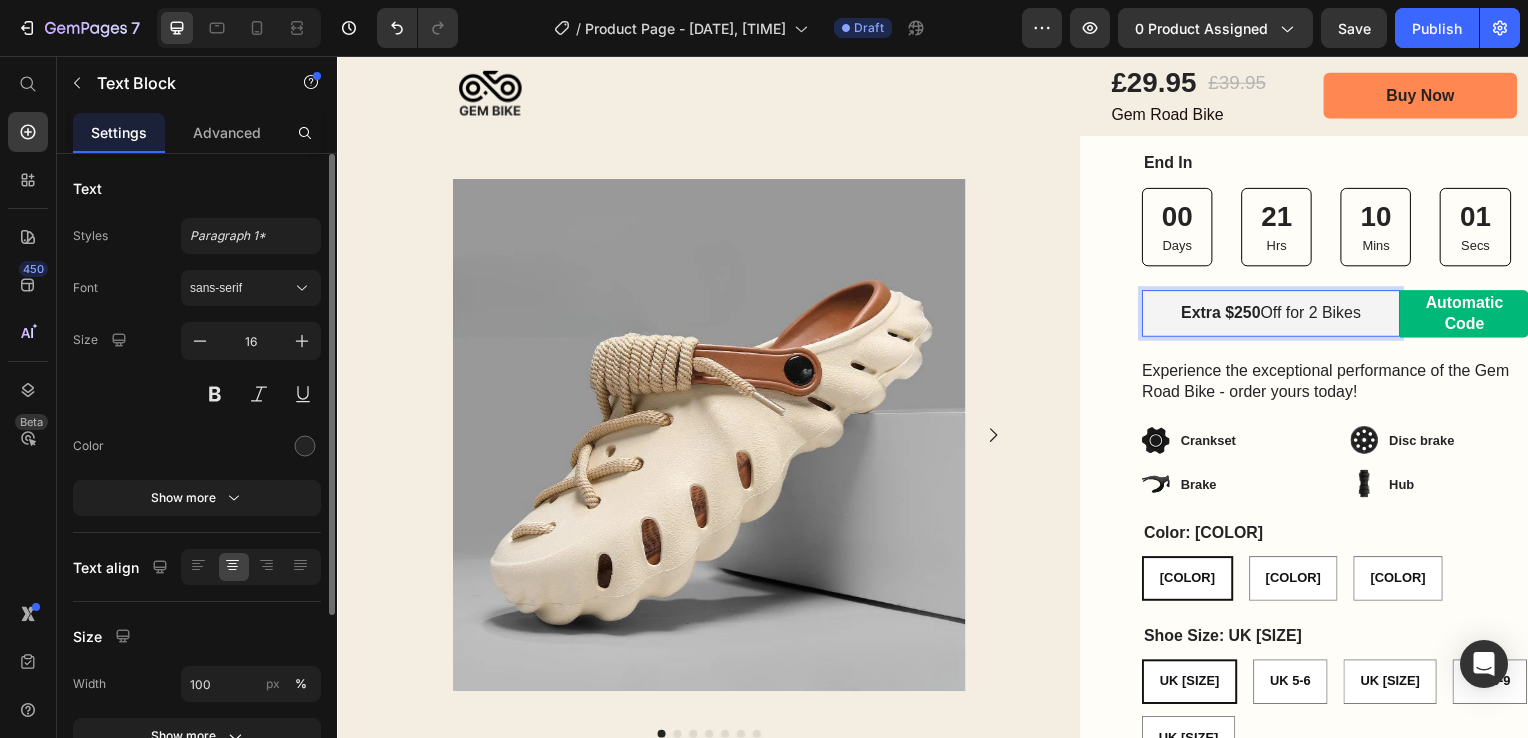 click on "Extra $250  Off for 2 Bikes" at bounding box center [1277, 315] 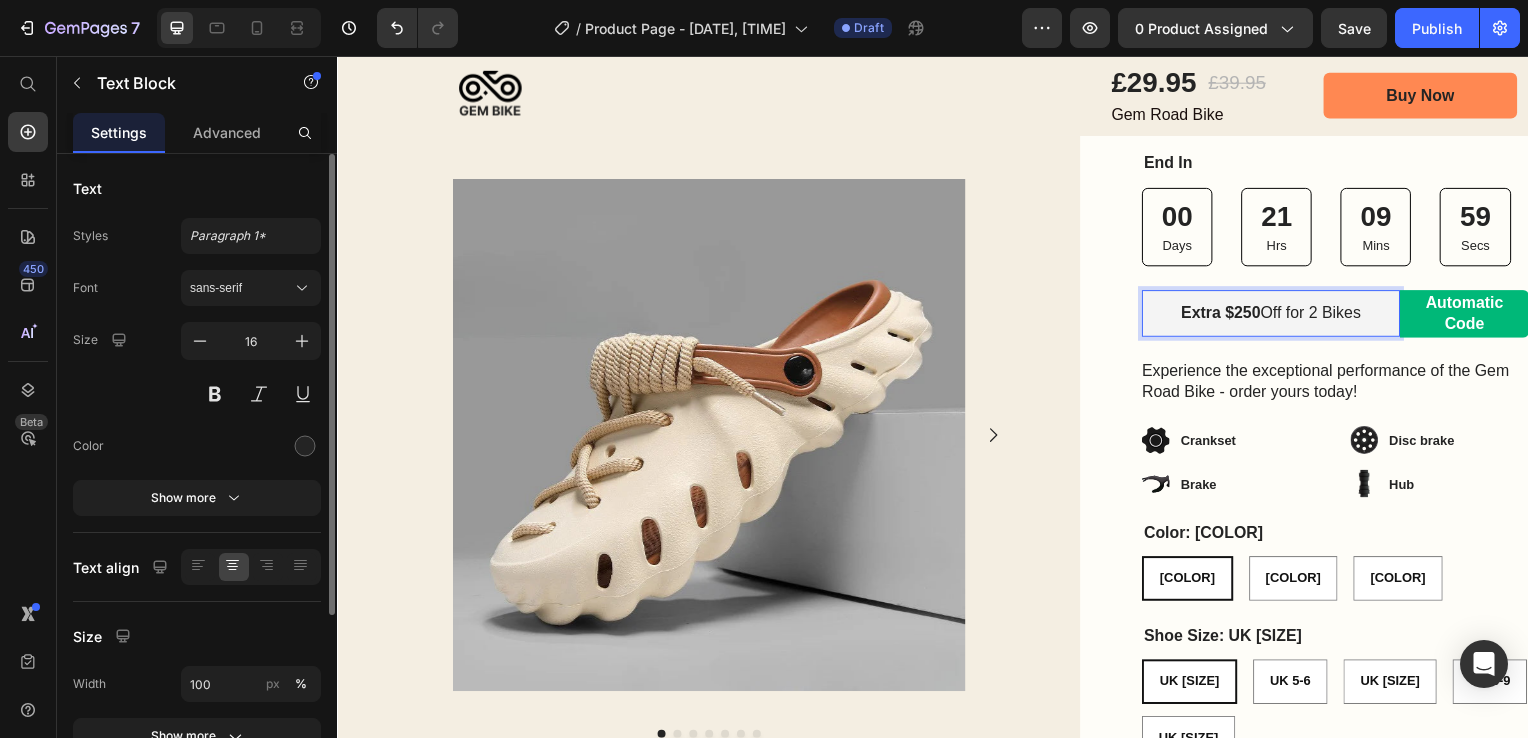 drag, startPoint x: 1366, startPoint y: 359, endPoint x: 1158, endPoint y: 361, distance: 208.00961 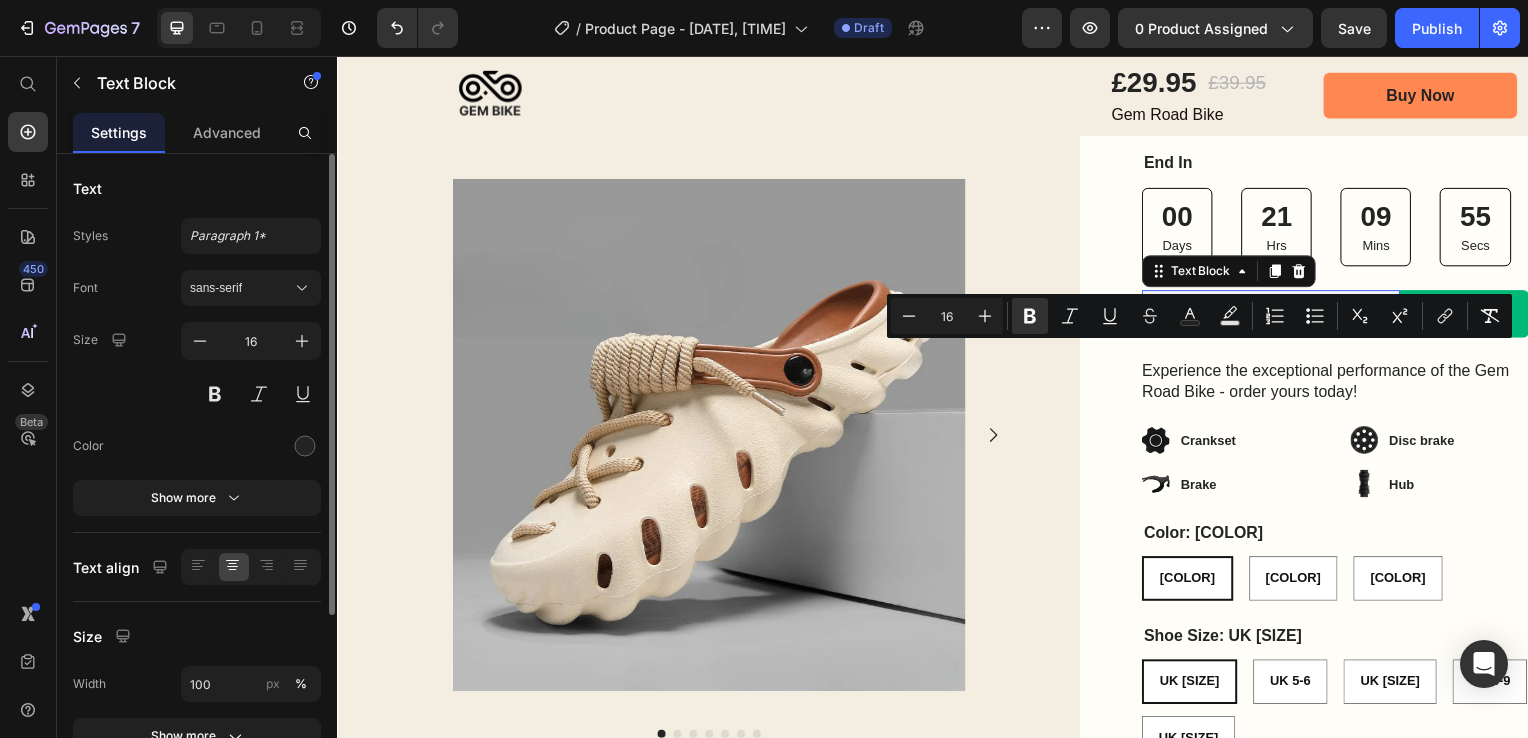 click on "Extra $250  Off for 2 Bikes" at bounding box center (1277, 315) 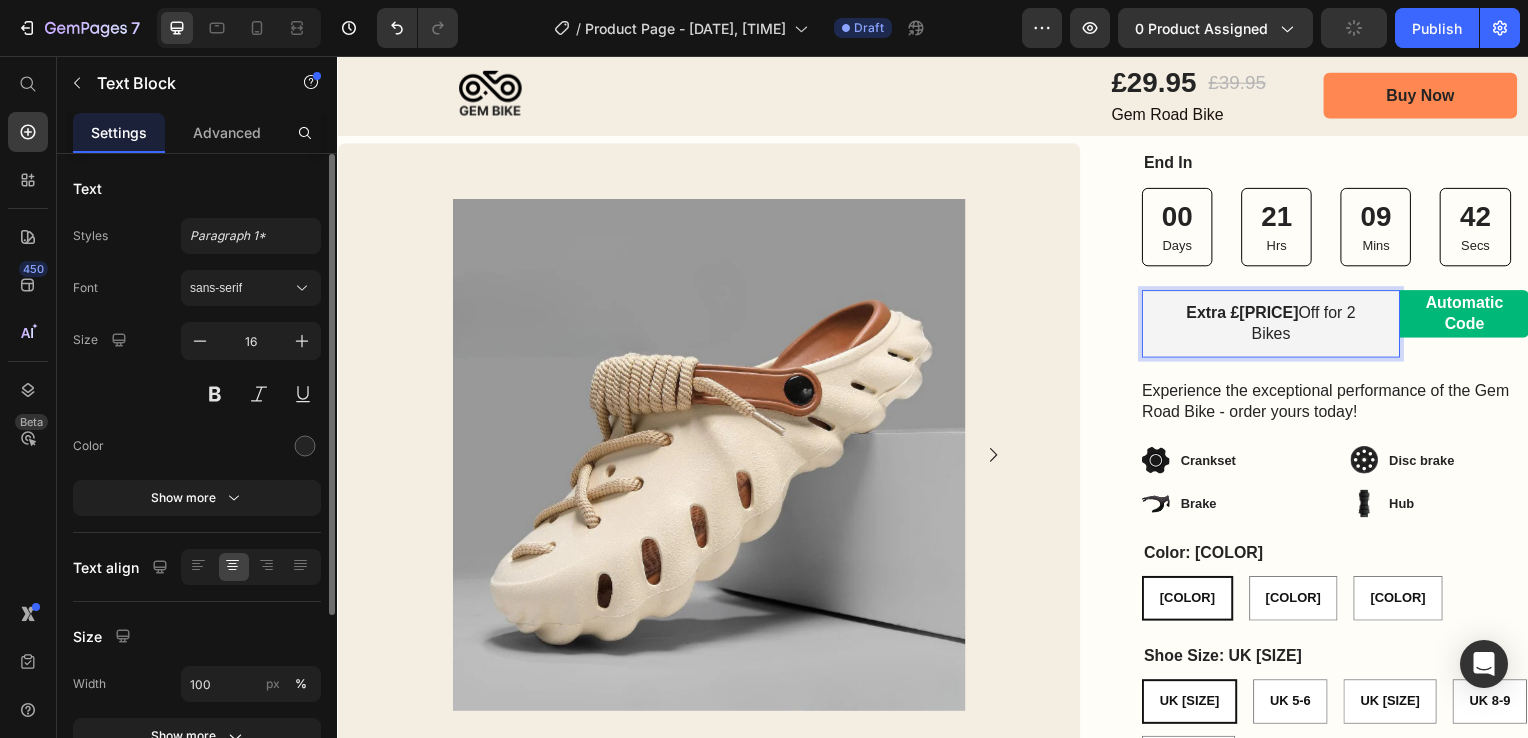 click on "Extra £[PRICE]  Off for 2 Bikes" at bounding box center (1277, 326) 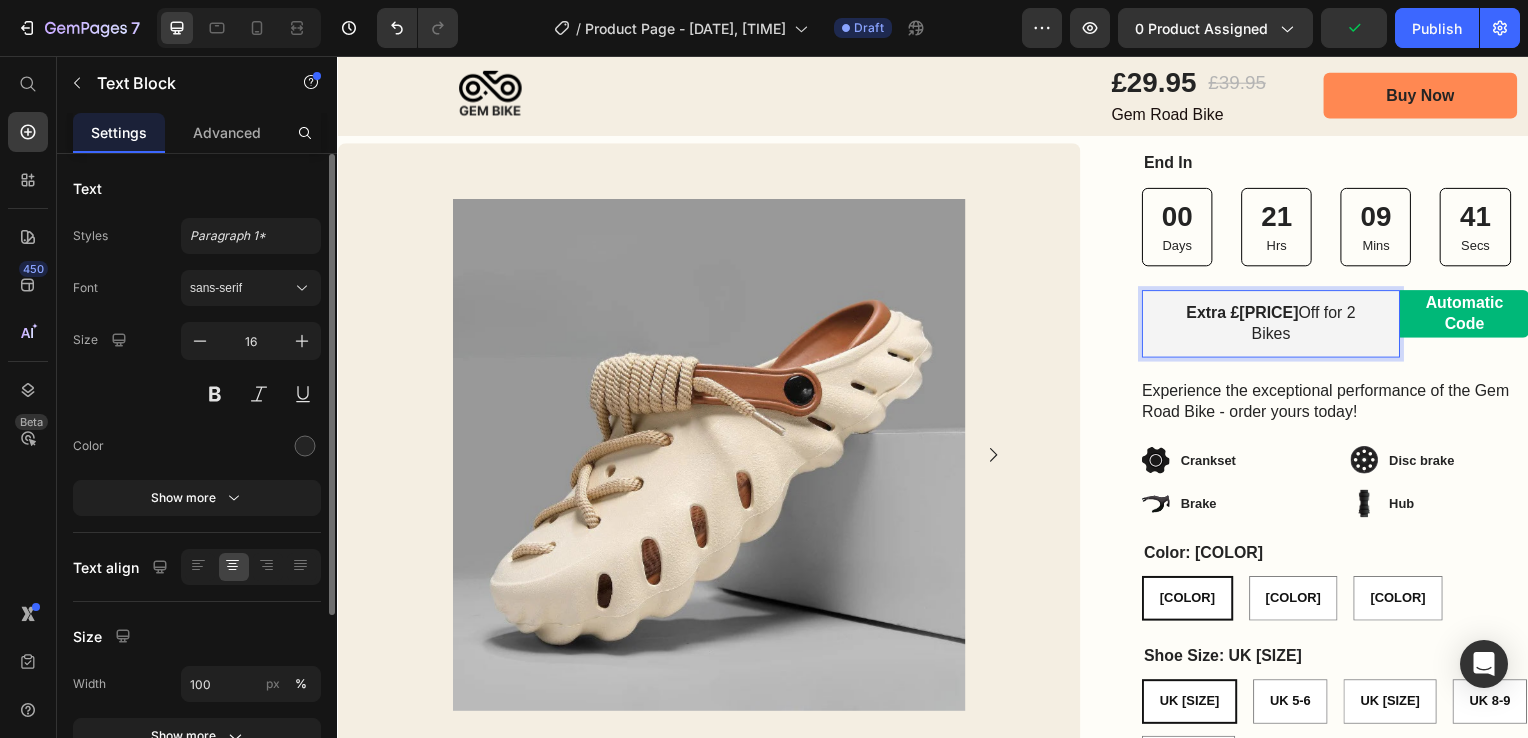 click on "Extra £[PRICE]  Off for 2 Bikes" at bounding box center (1277, 326) 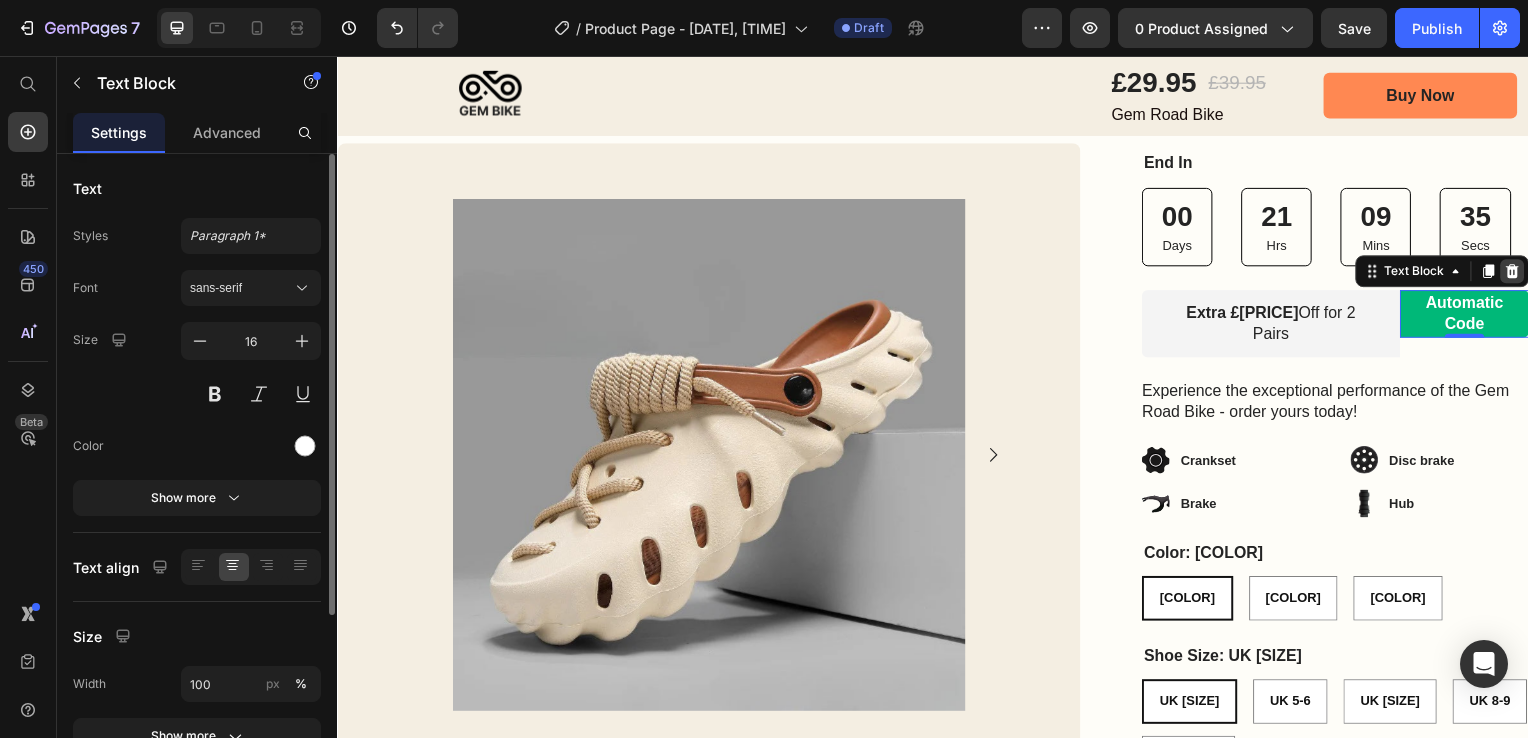 click 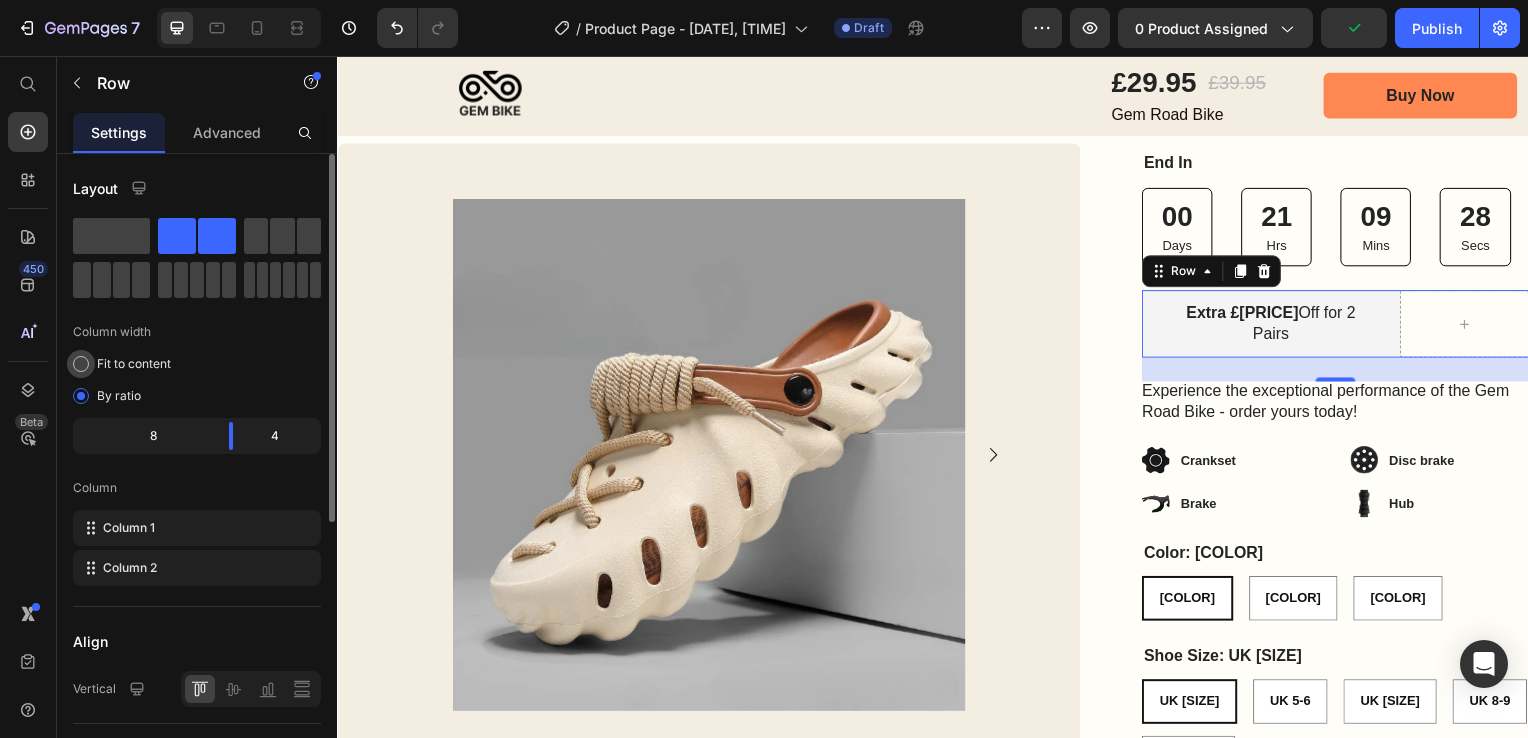 click at bounding box center (81, 364) 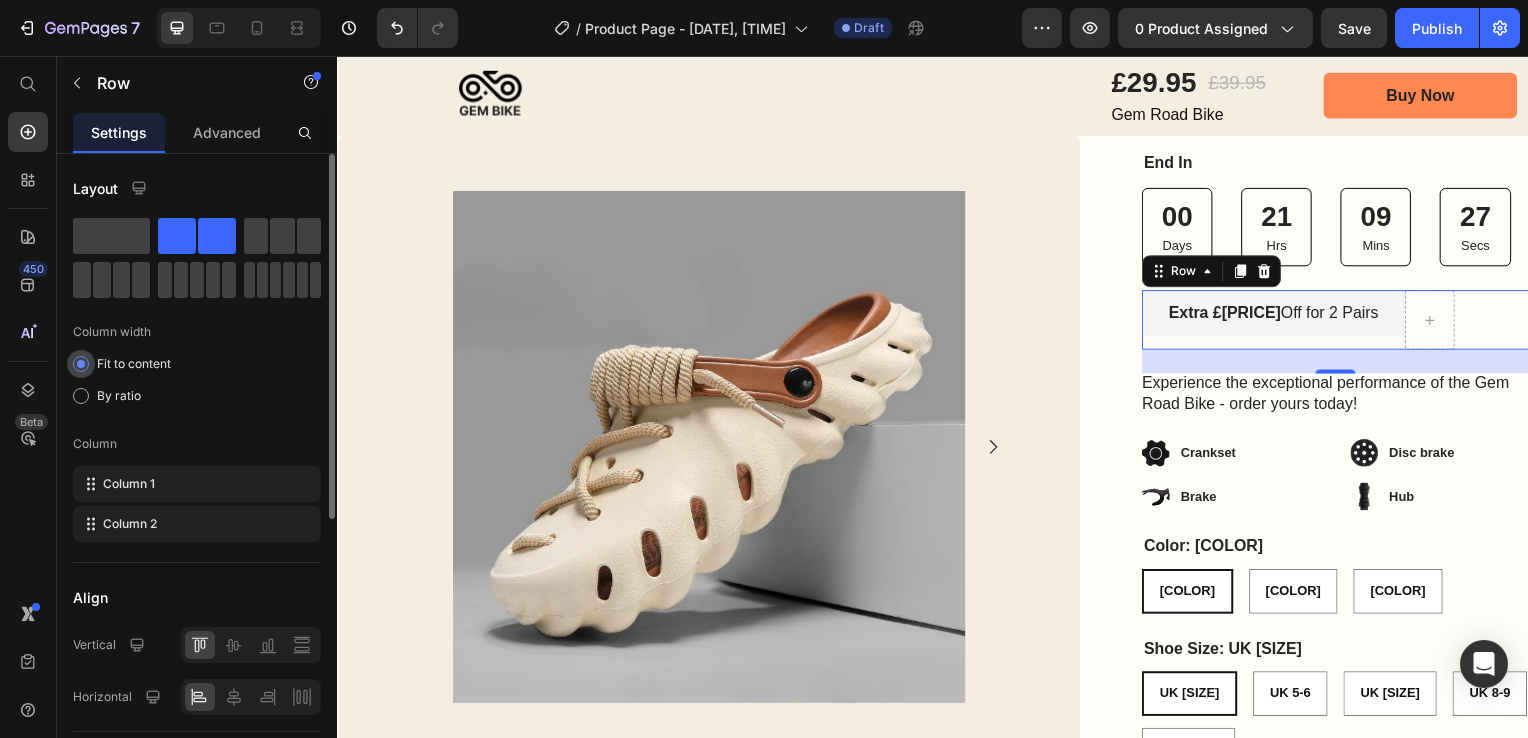 click at bounding box center (81, 364) 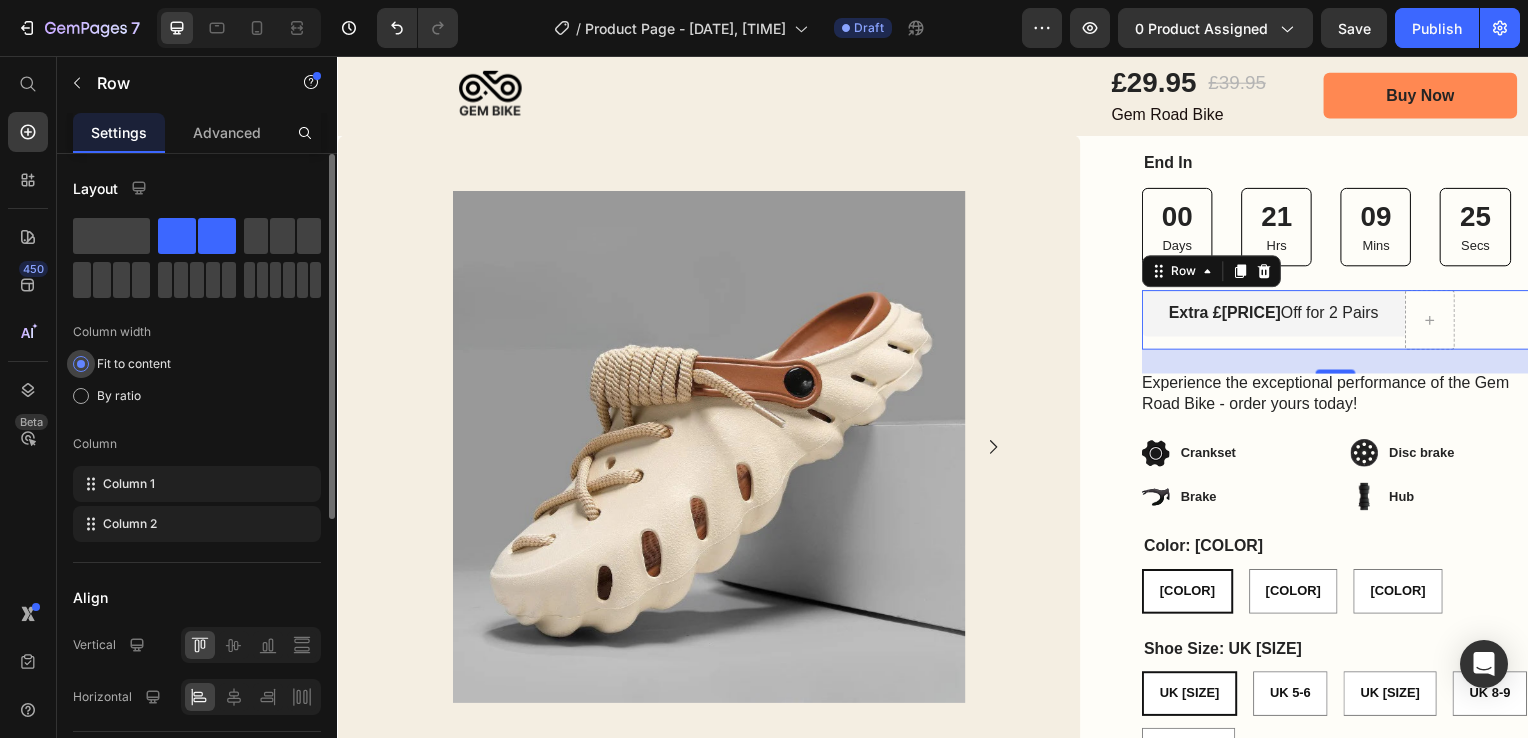 click at bounding box center (81, 364) 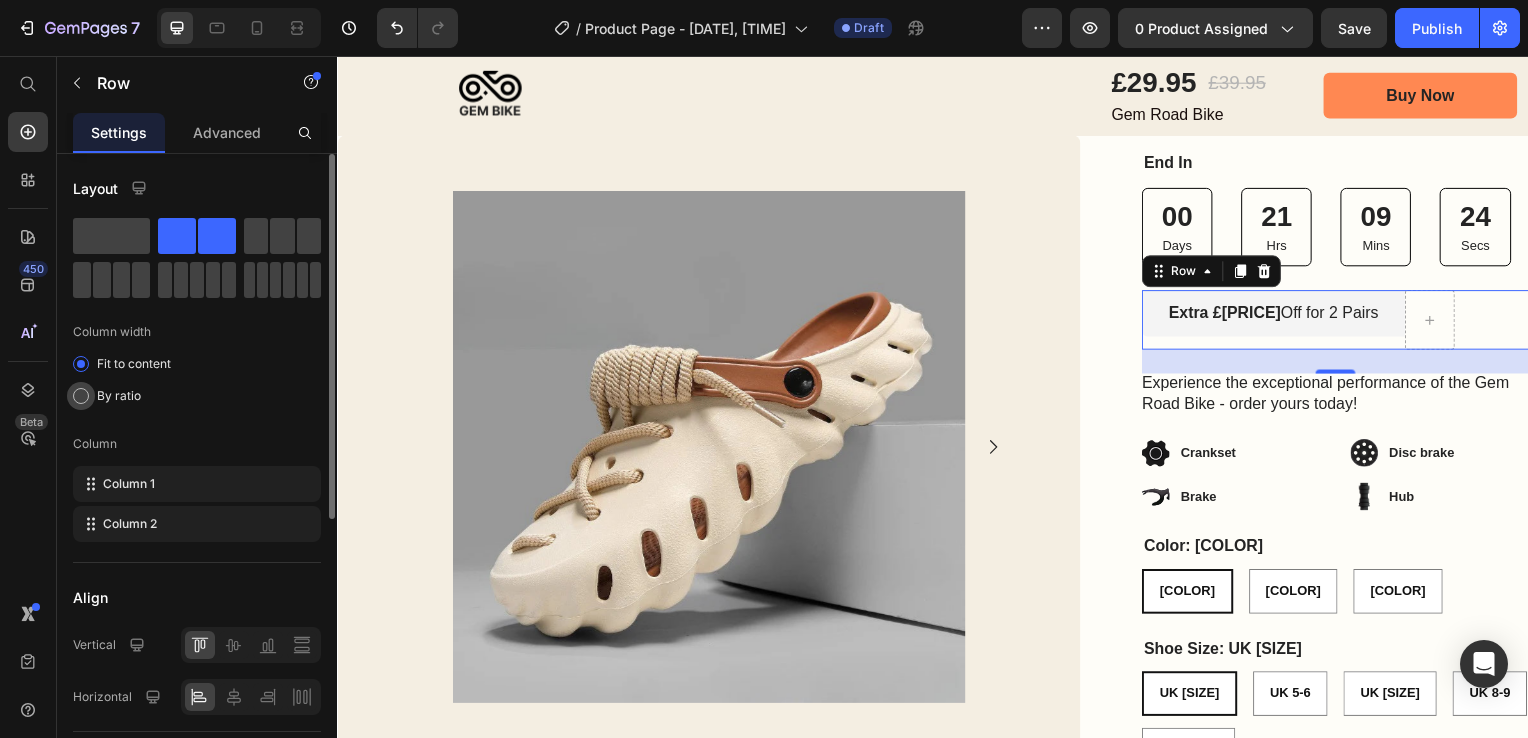 click on "By ratio" 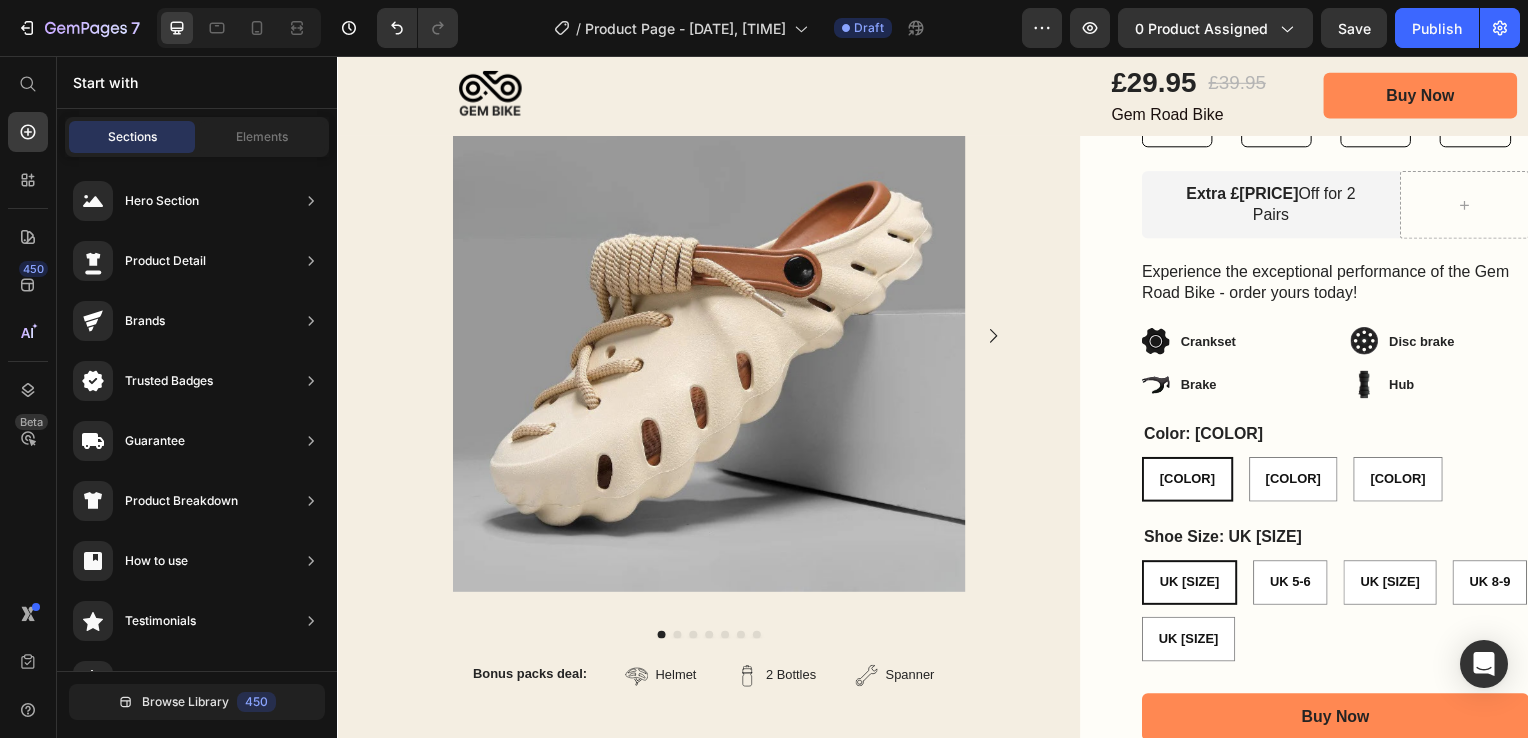scroll, scrollTop: 423, scrollLeft: 0, axis: vertical 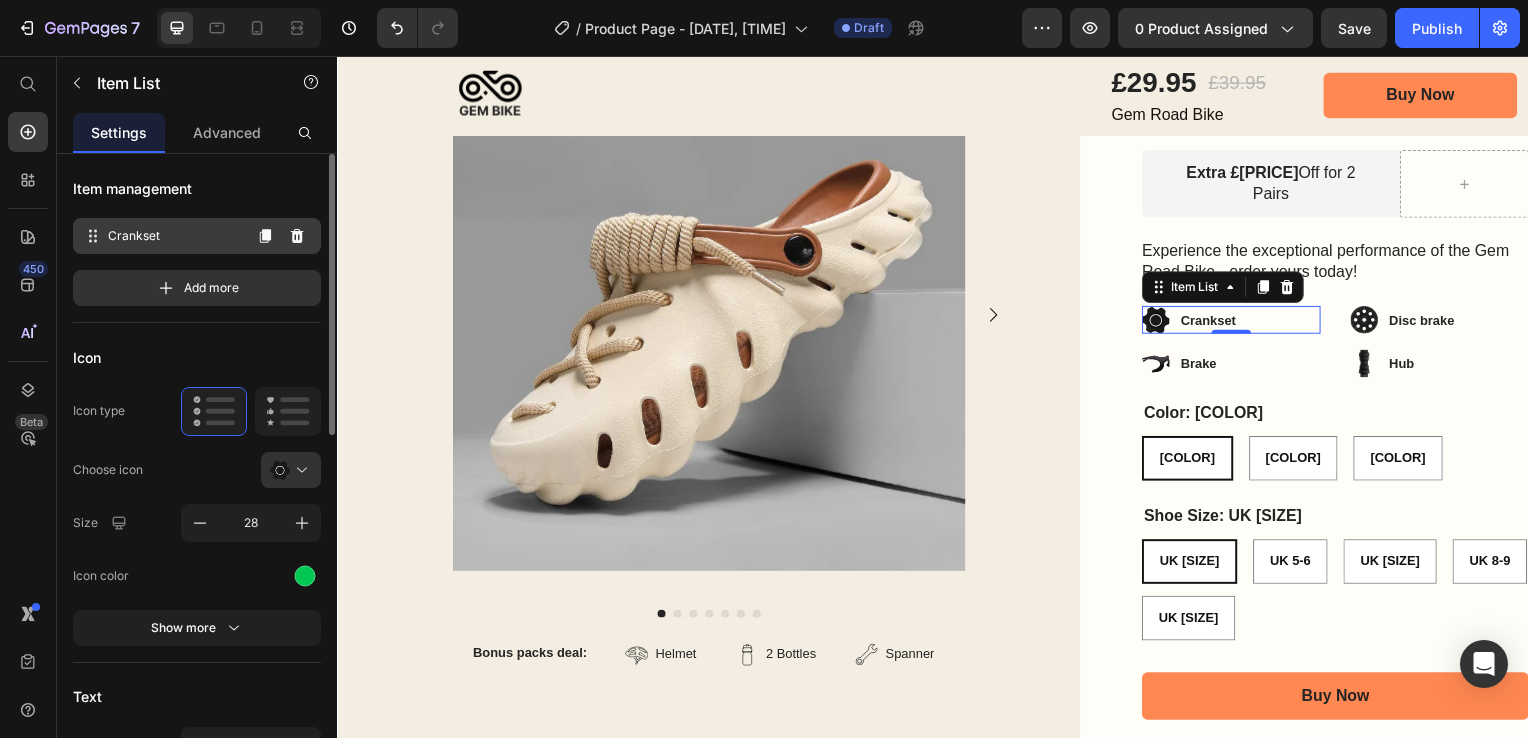 click on "Crankset" at bounding box center (174, 236) 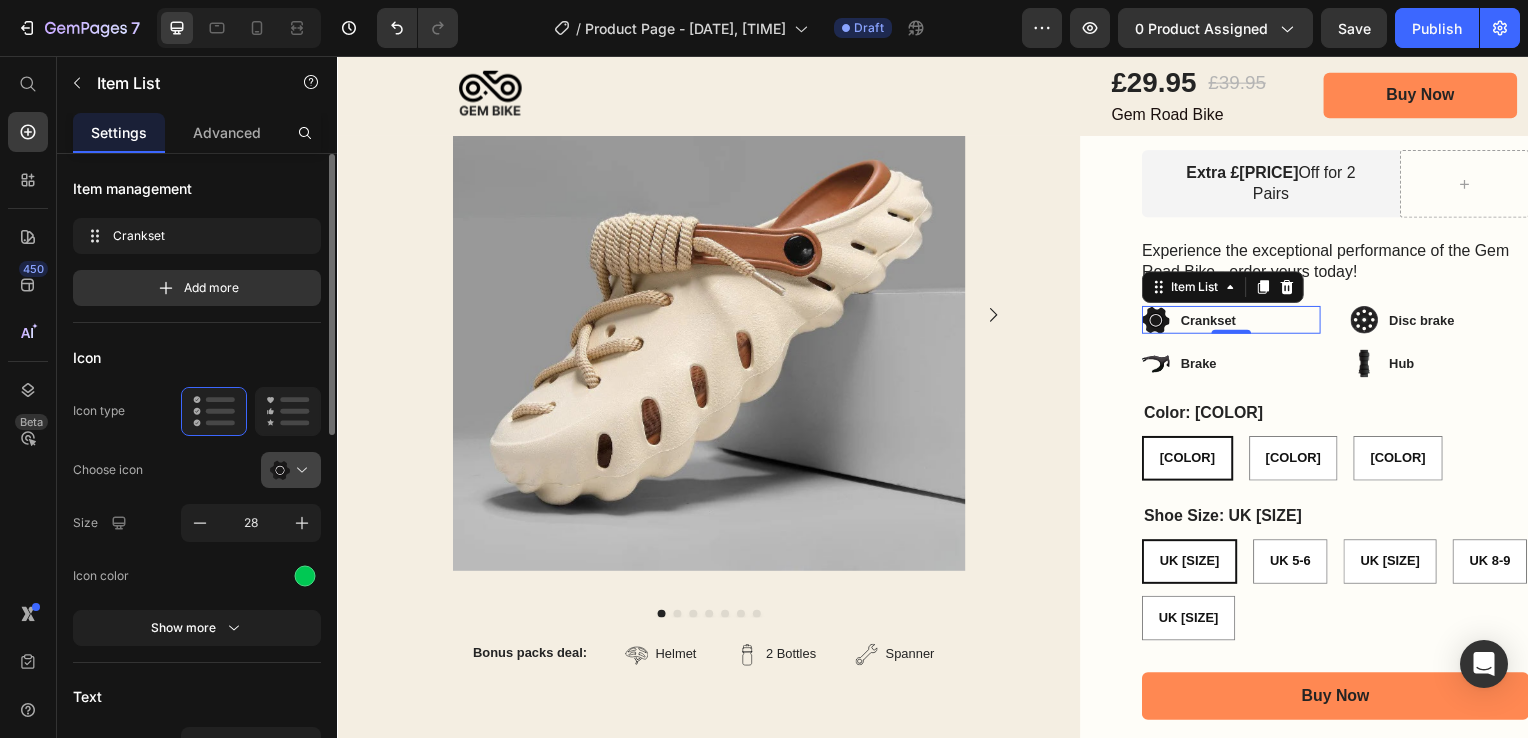 click at bounding box center (299, 470) 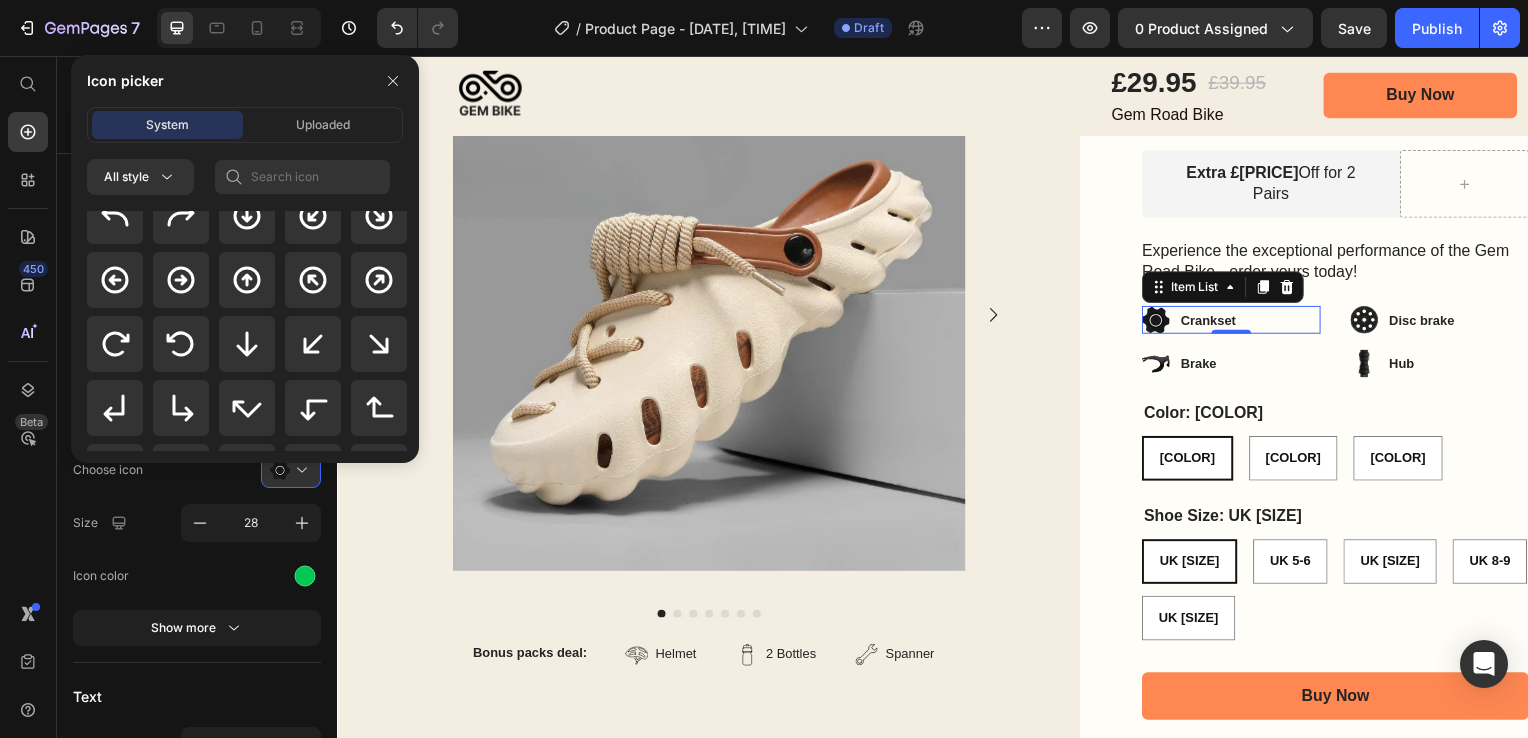 scroll, scrollTop: 0, scrollLeft: 0, axis: both 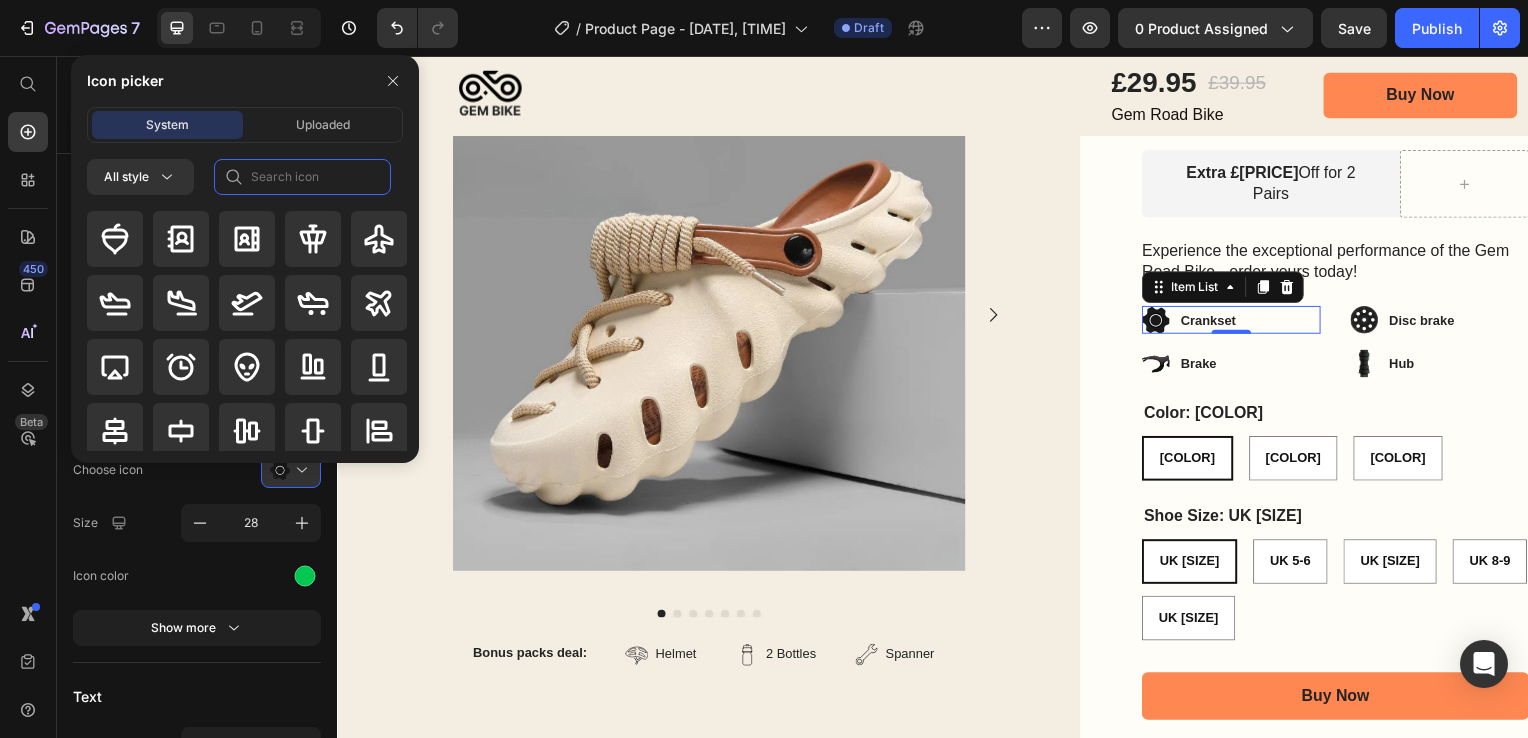 click 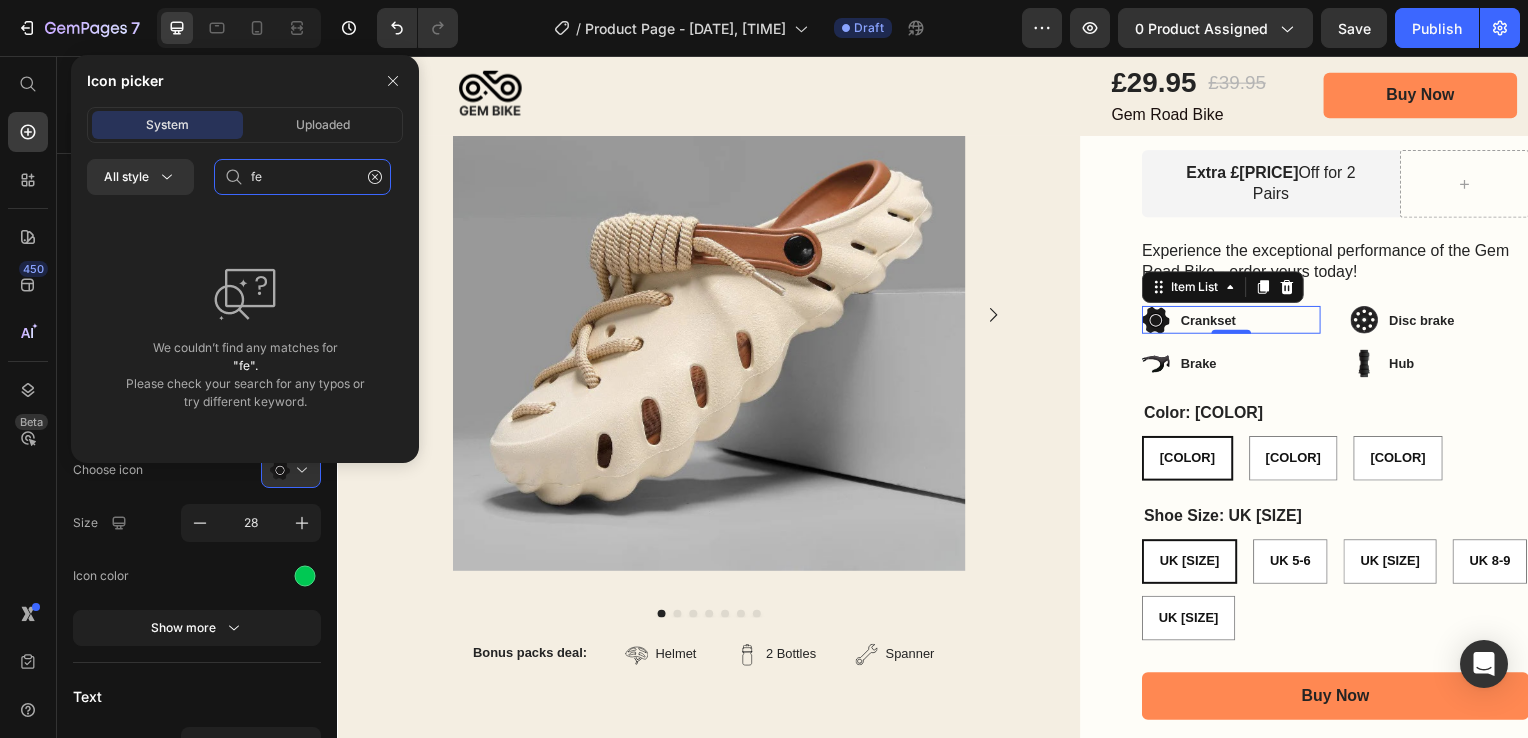 type on "f" 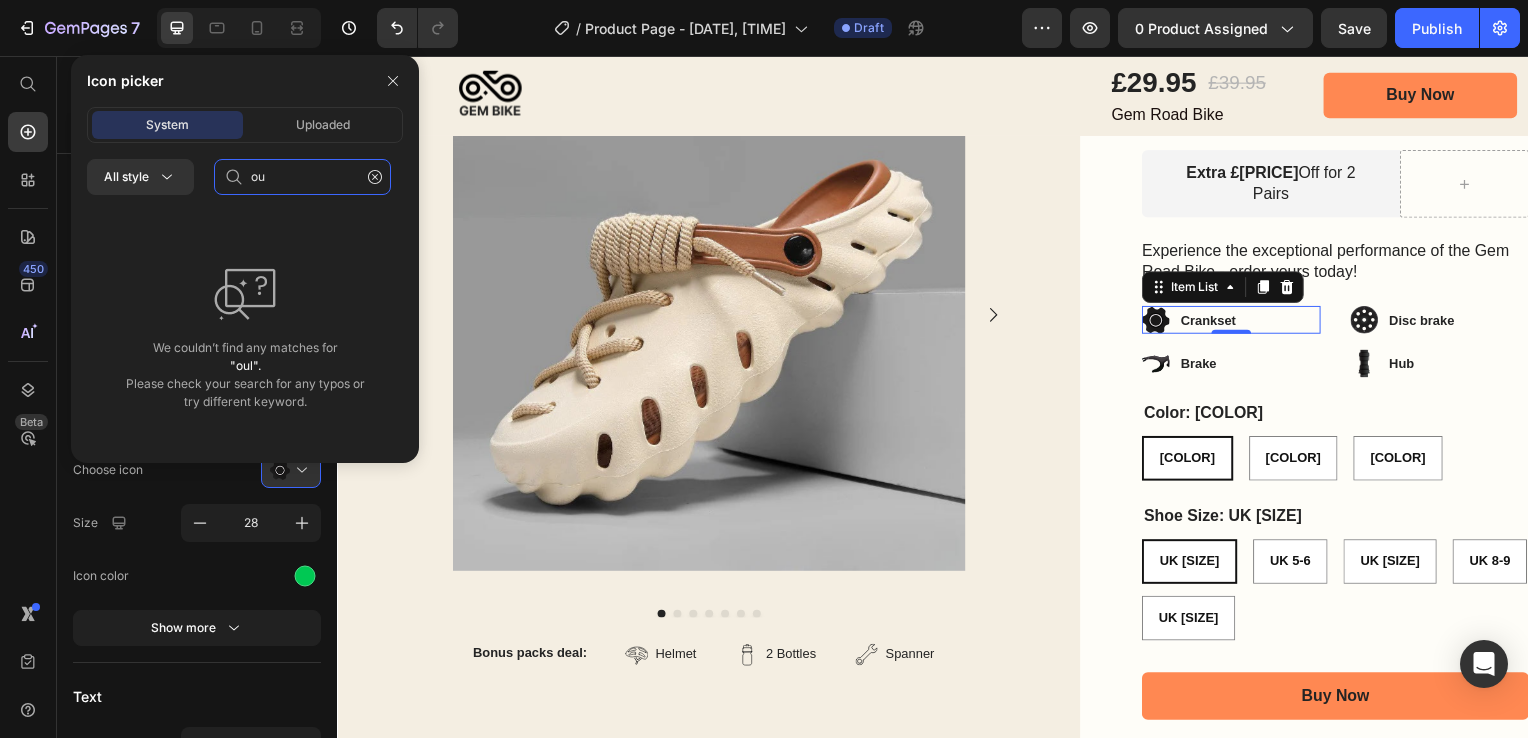 type on "o" 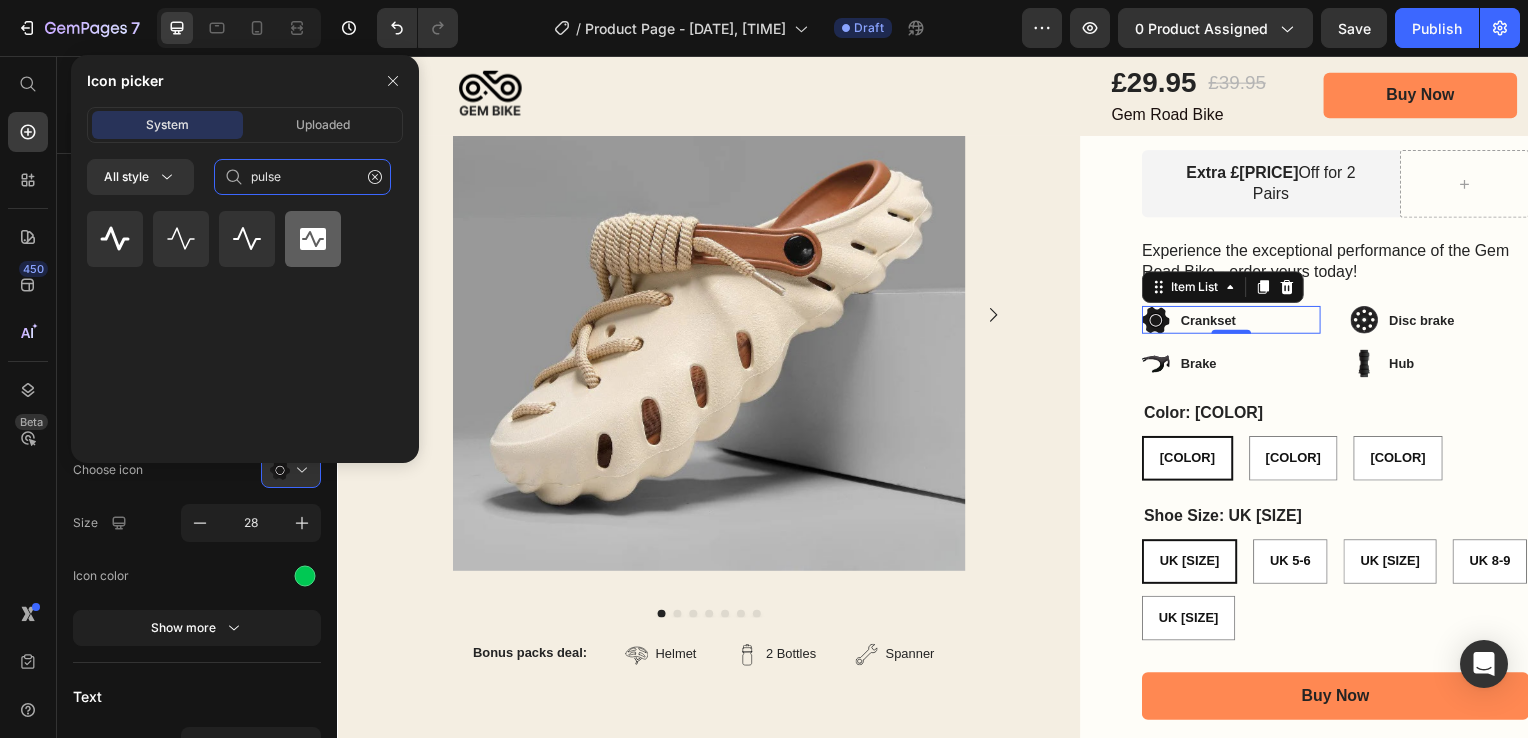 type on "pulse" 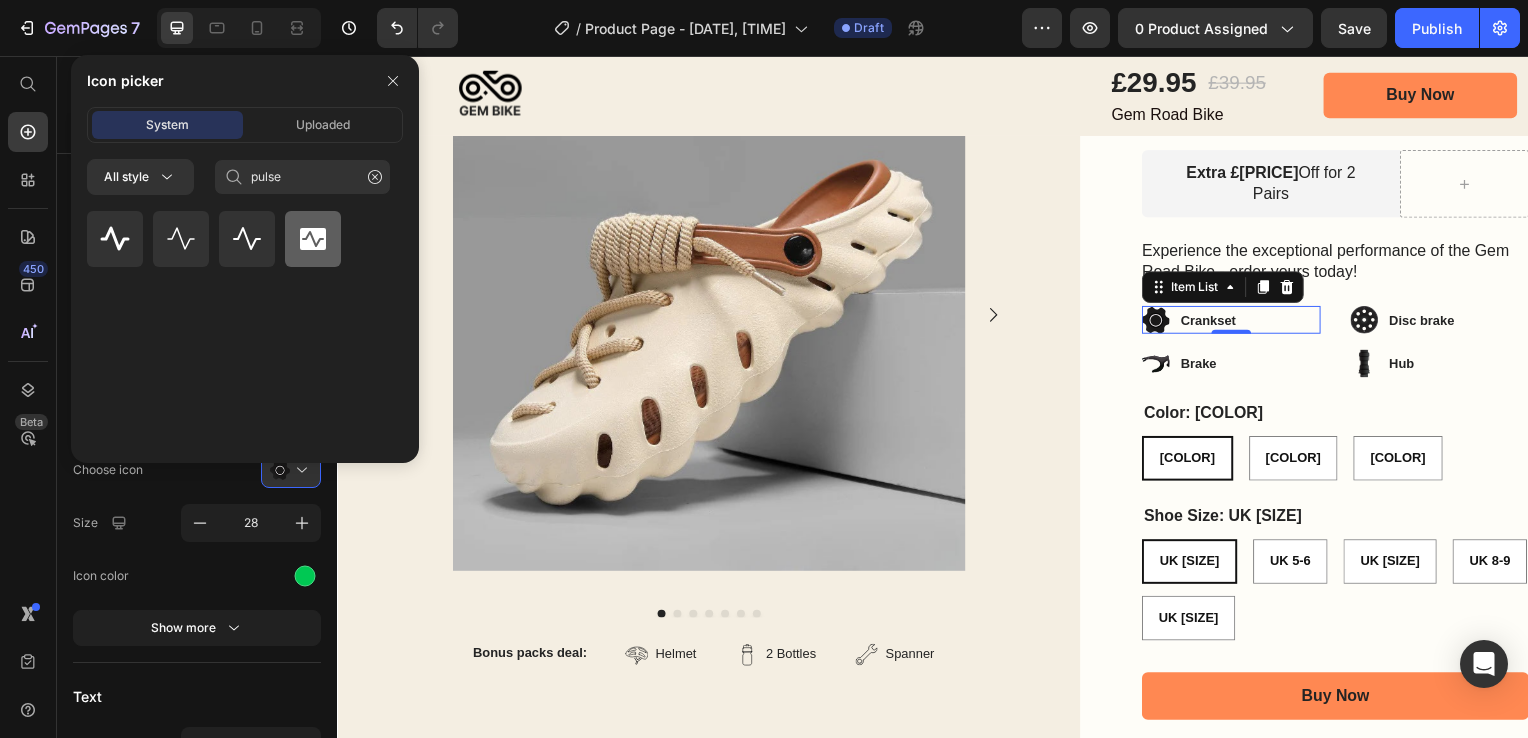 click 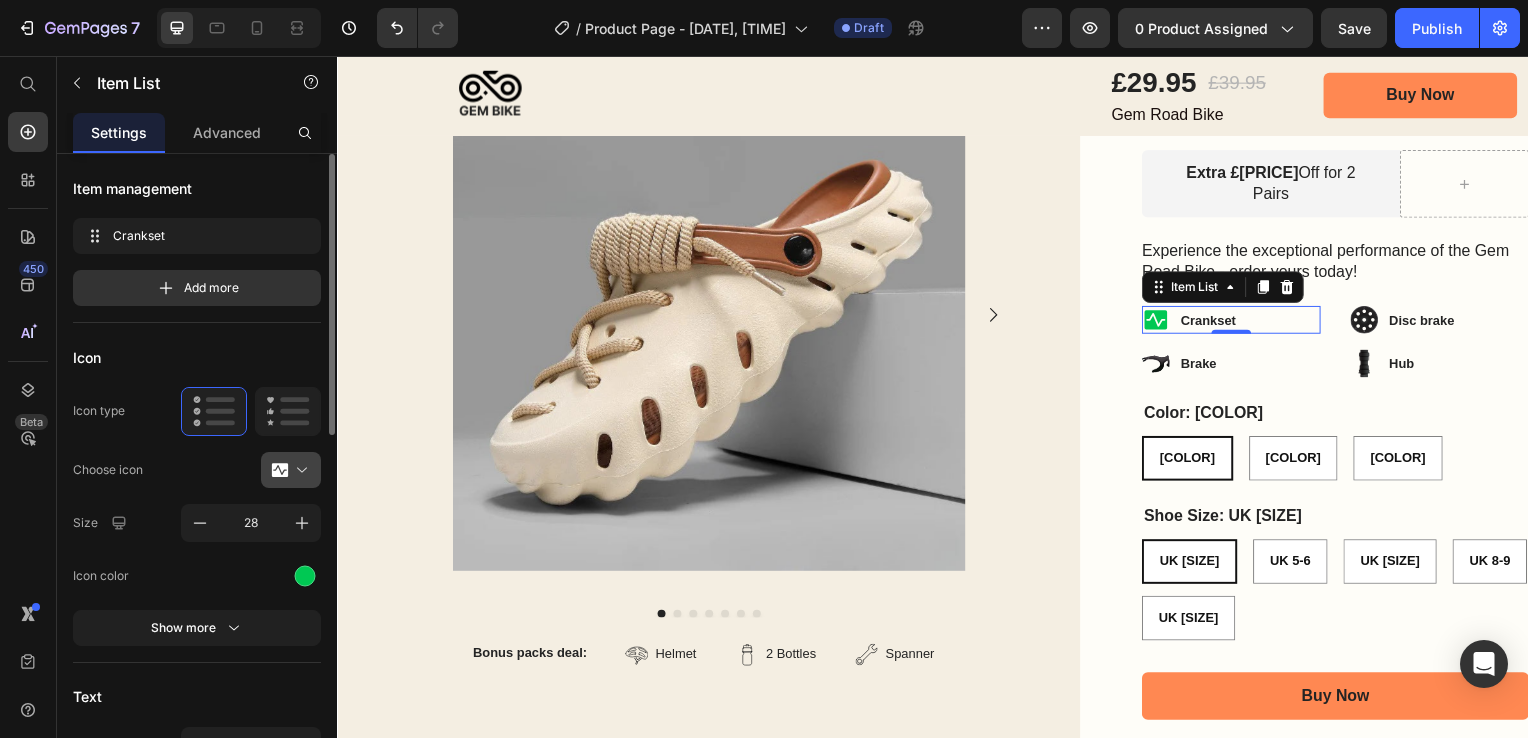 click at bounding box center [299, 470] 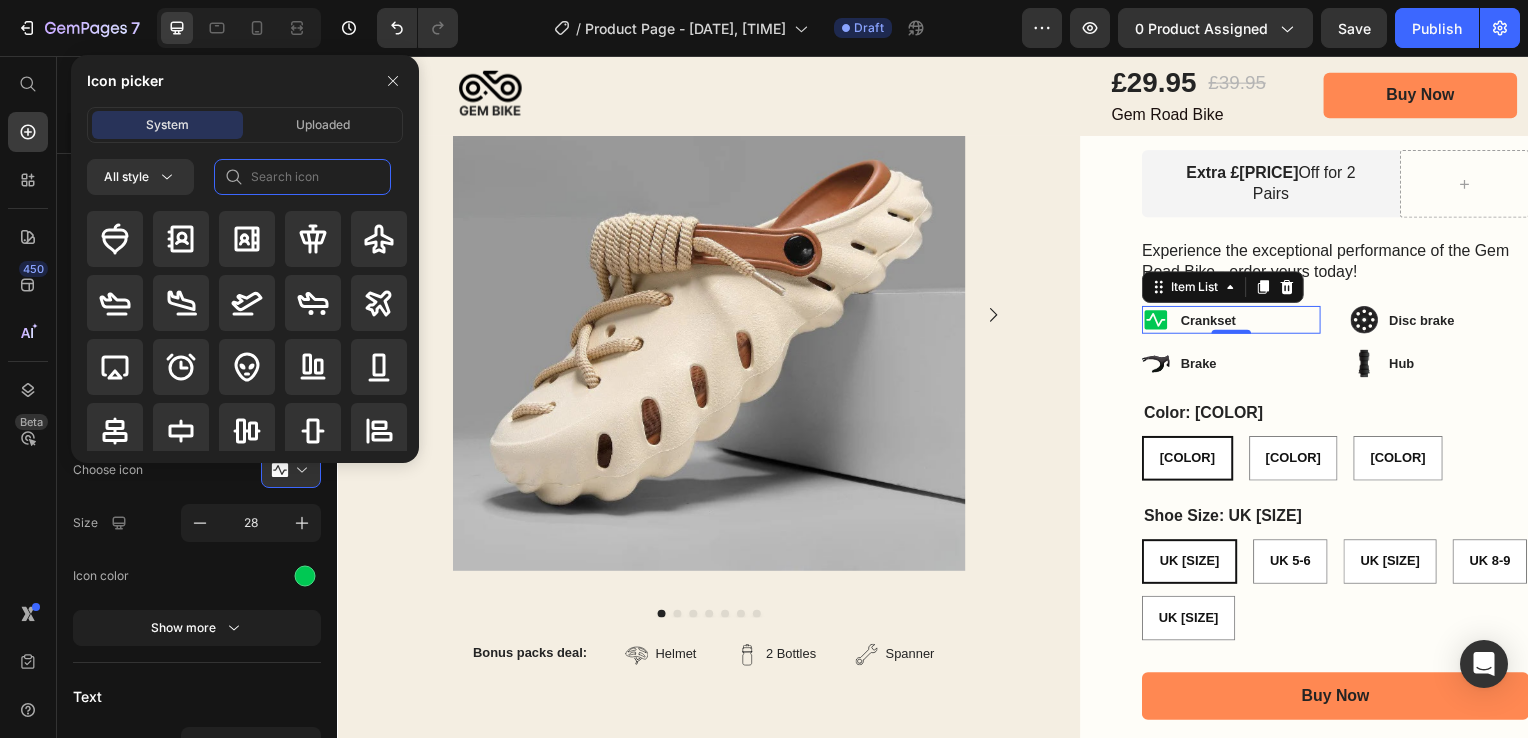 click 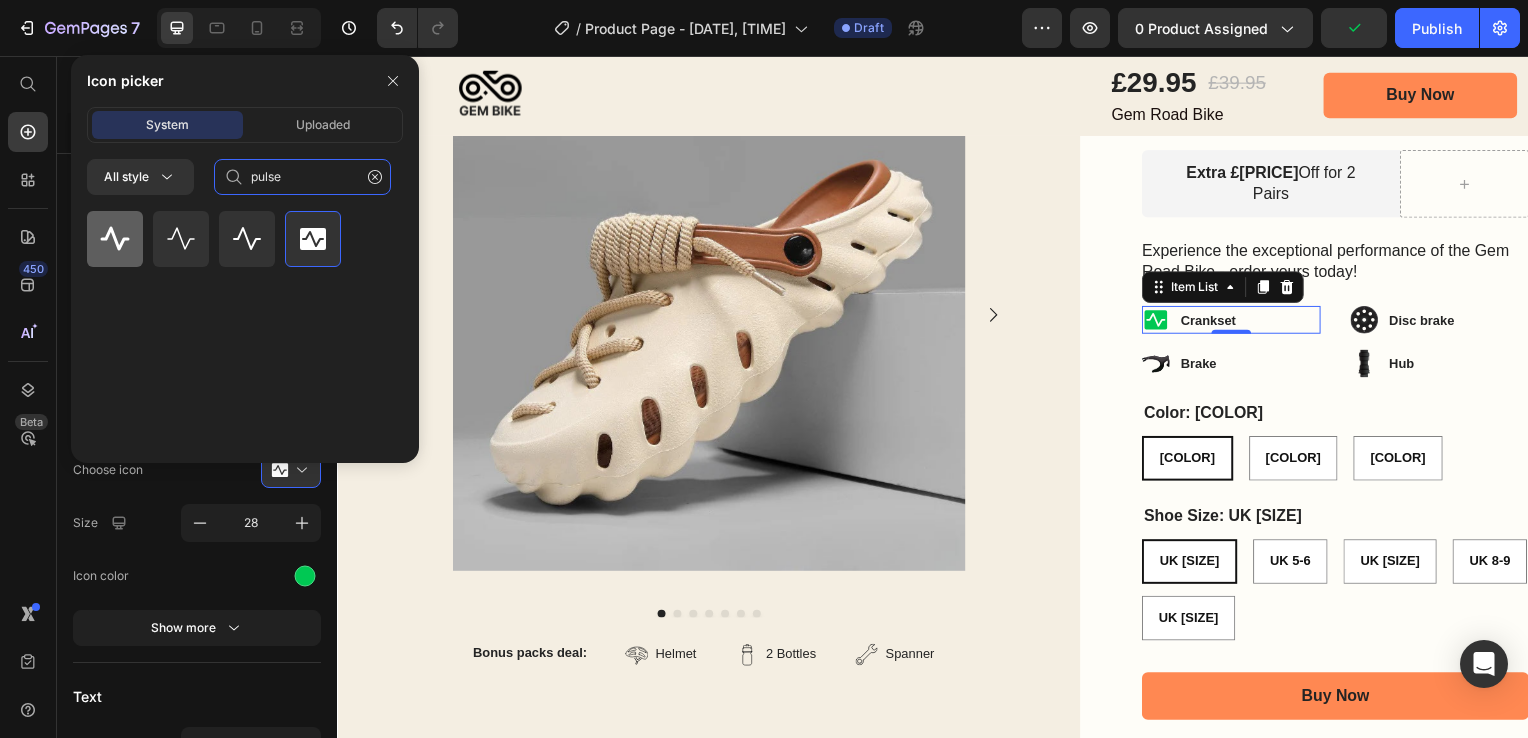 type on "pulse" 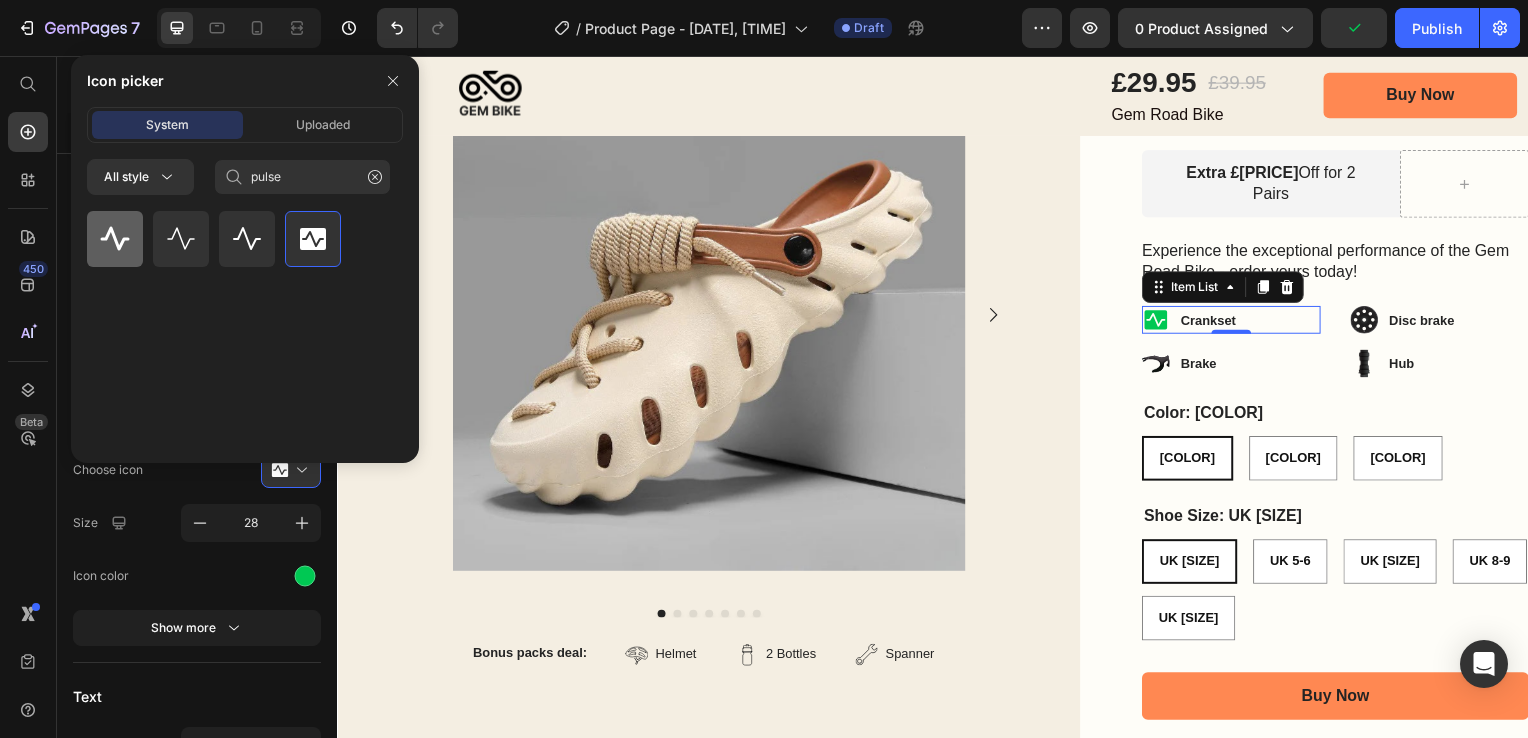 click 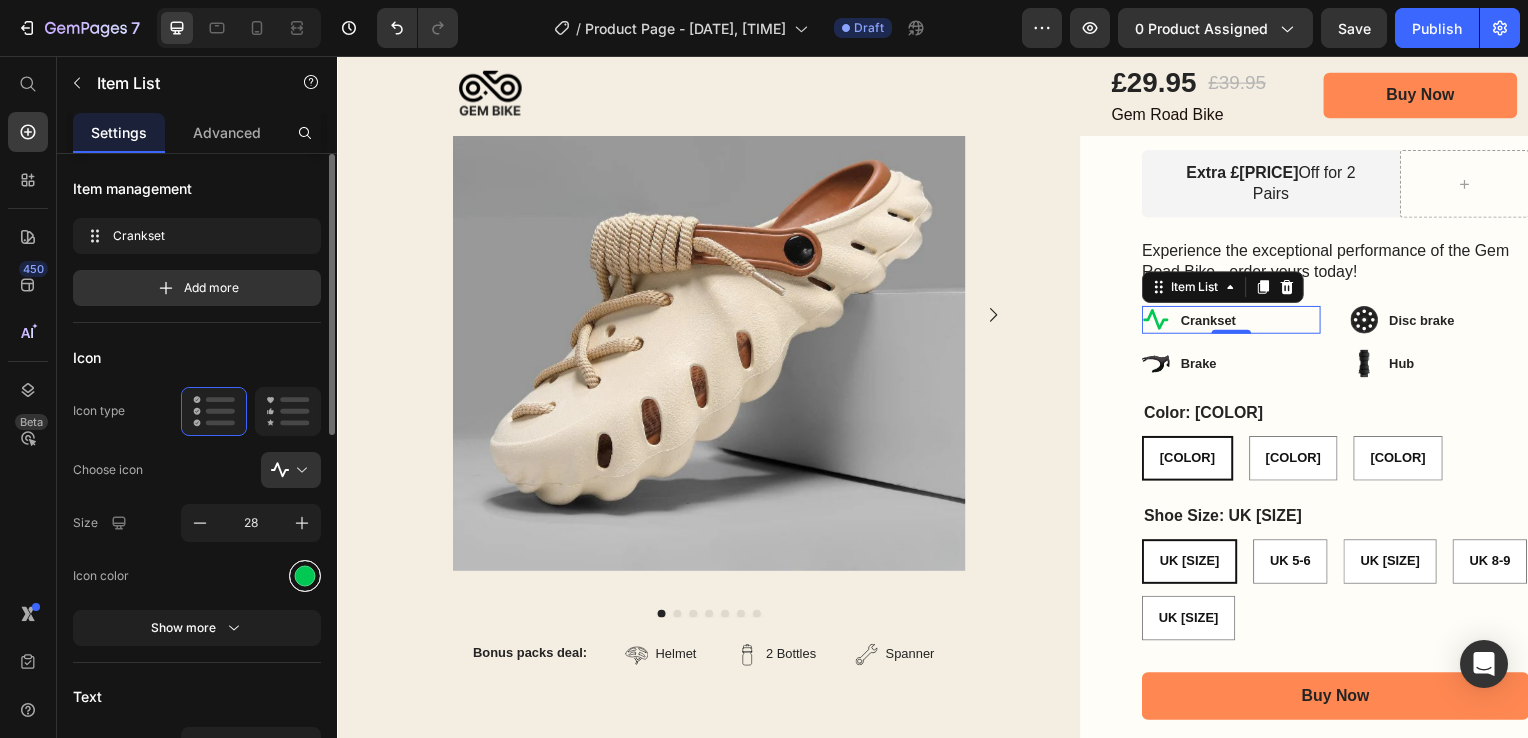 click at bounding box center [305, 575] 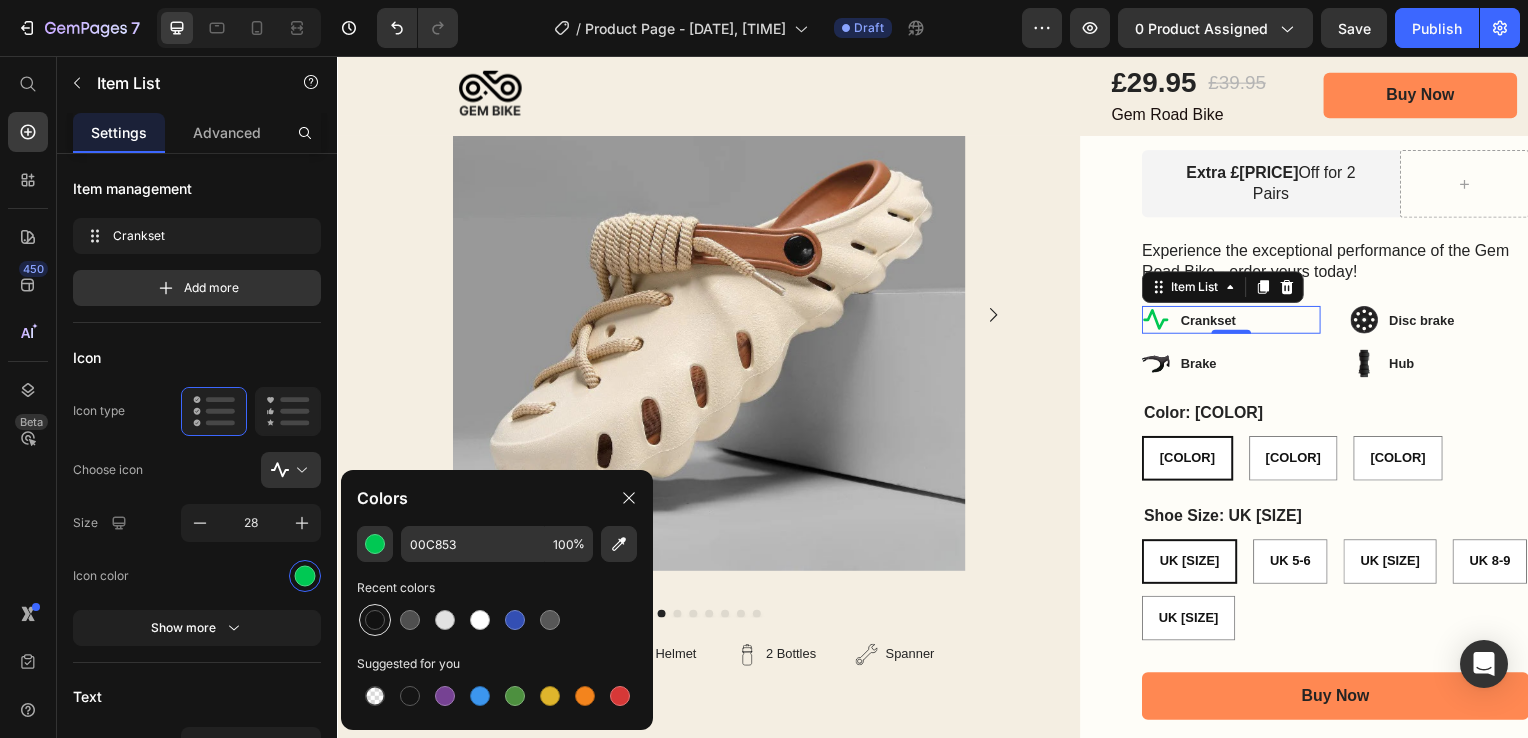 click at bounding box center (375, 620) 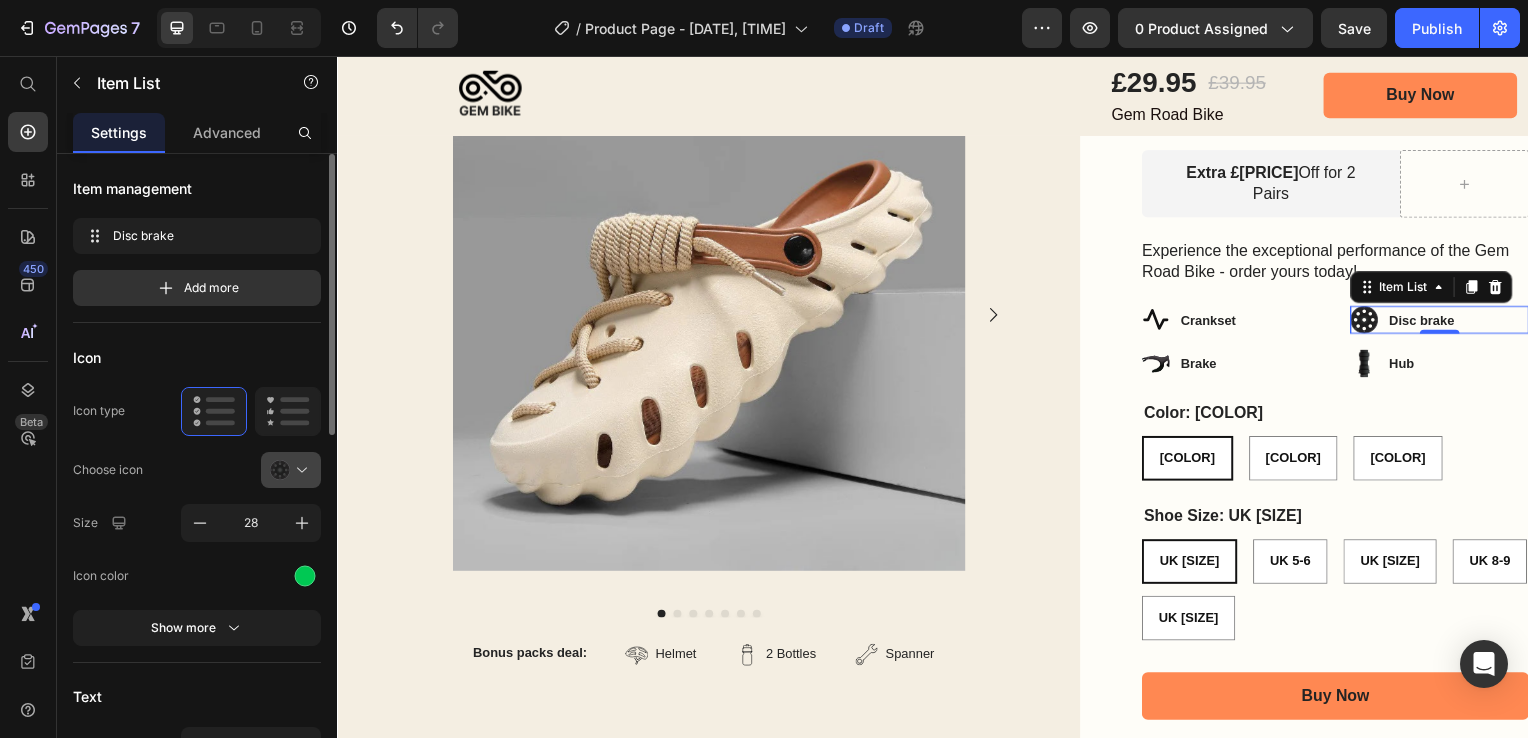 click at bounding box center [299, 470] 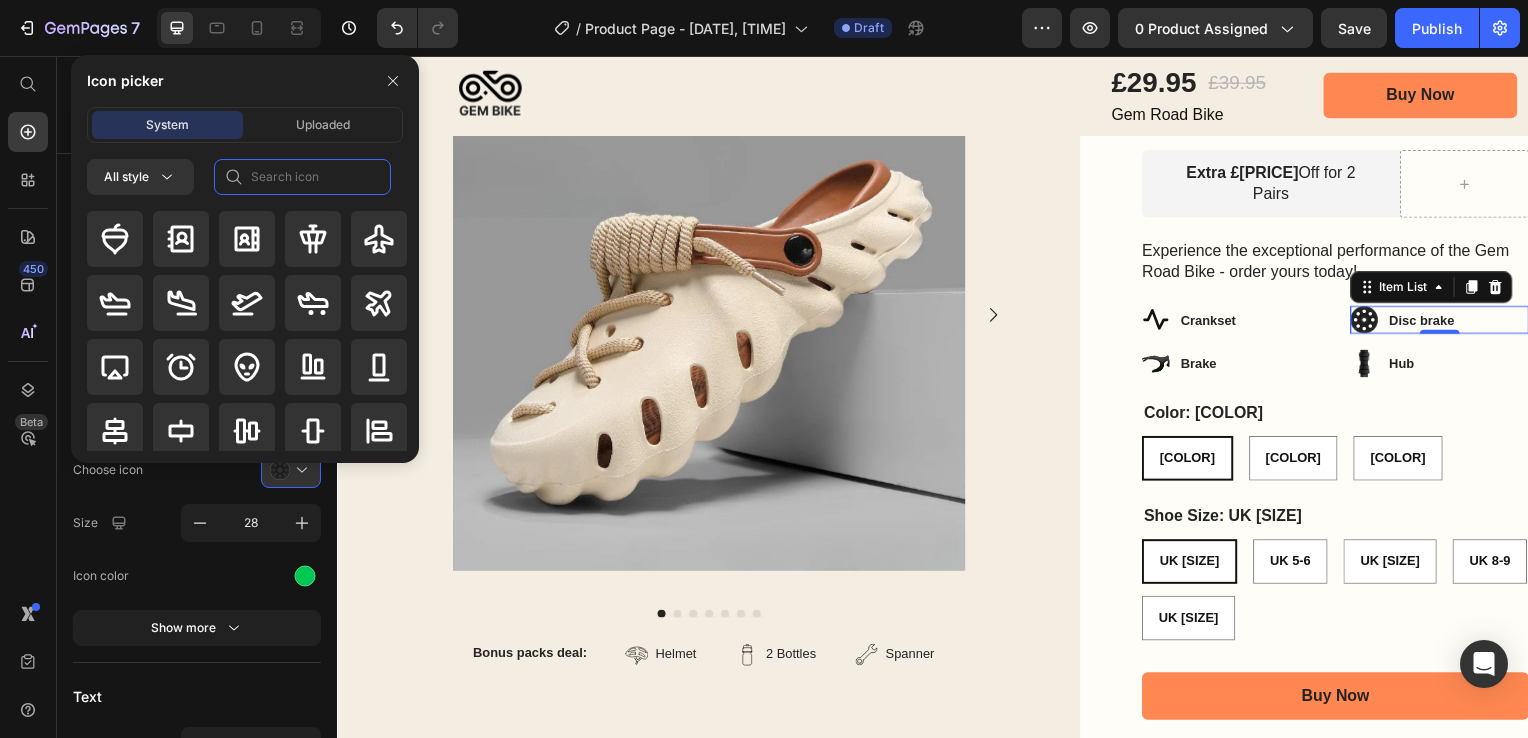 click 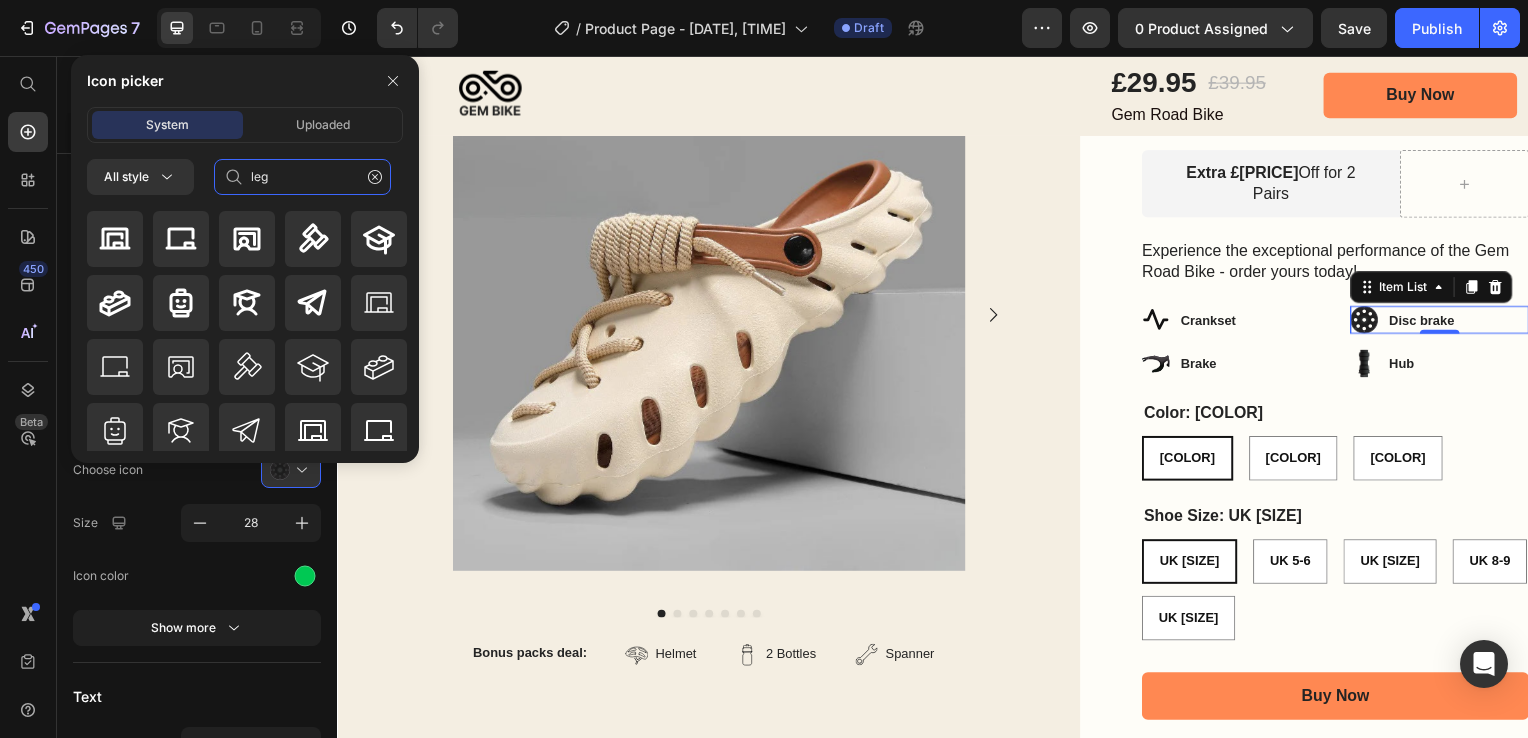 type on "leg" 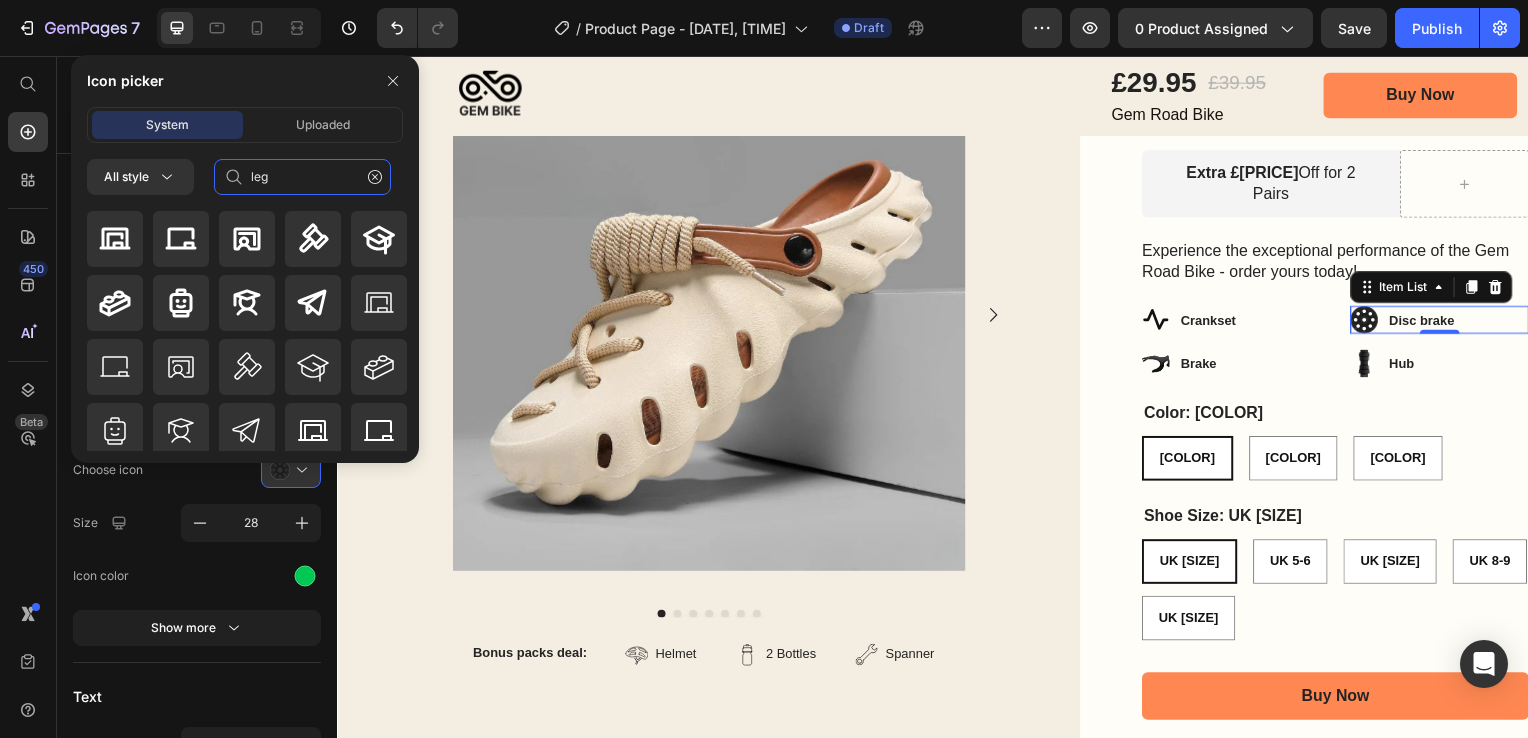 drag, startPoint x: 324, startPoint y: 182, endPoint x: 232, endPoint y: 184, distance: 92.021736 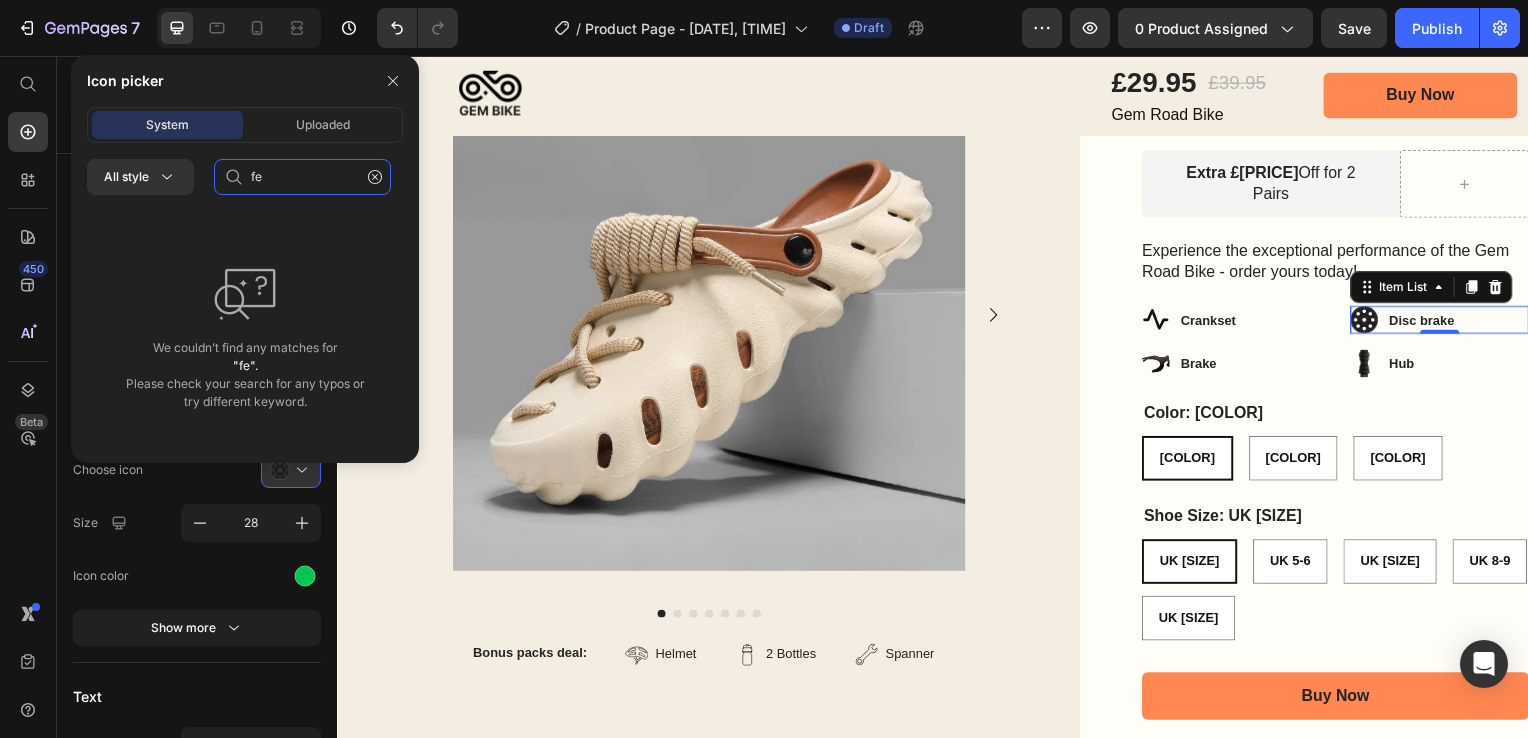 type on "f" 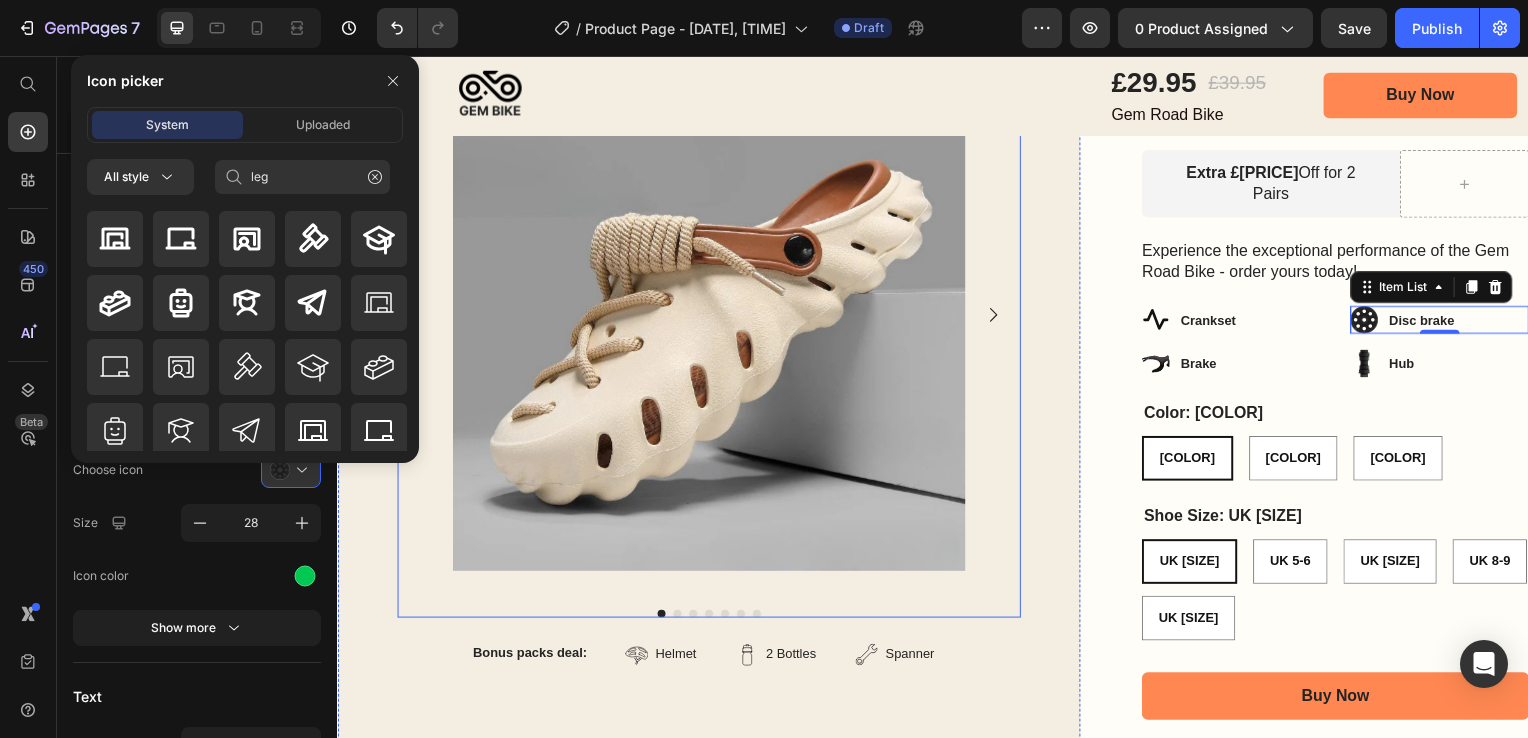 click at bounding box center [252, 331] 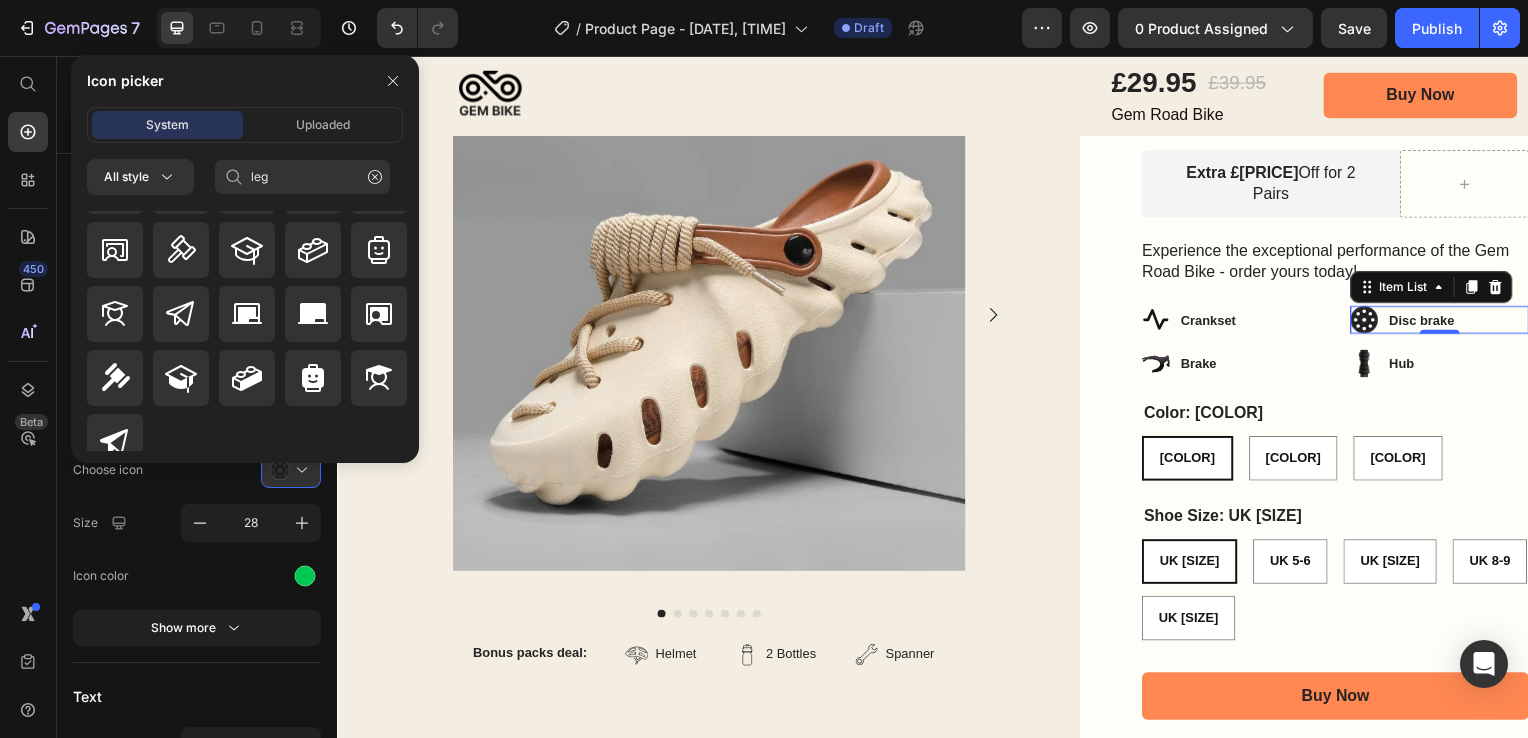 scroll, scrollTop: 244, scrollLeft: 0, axis: vertical 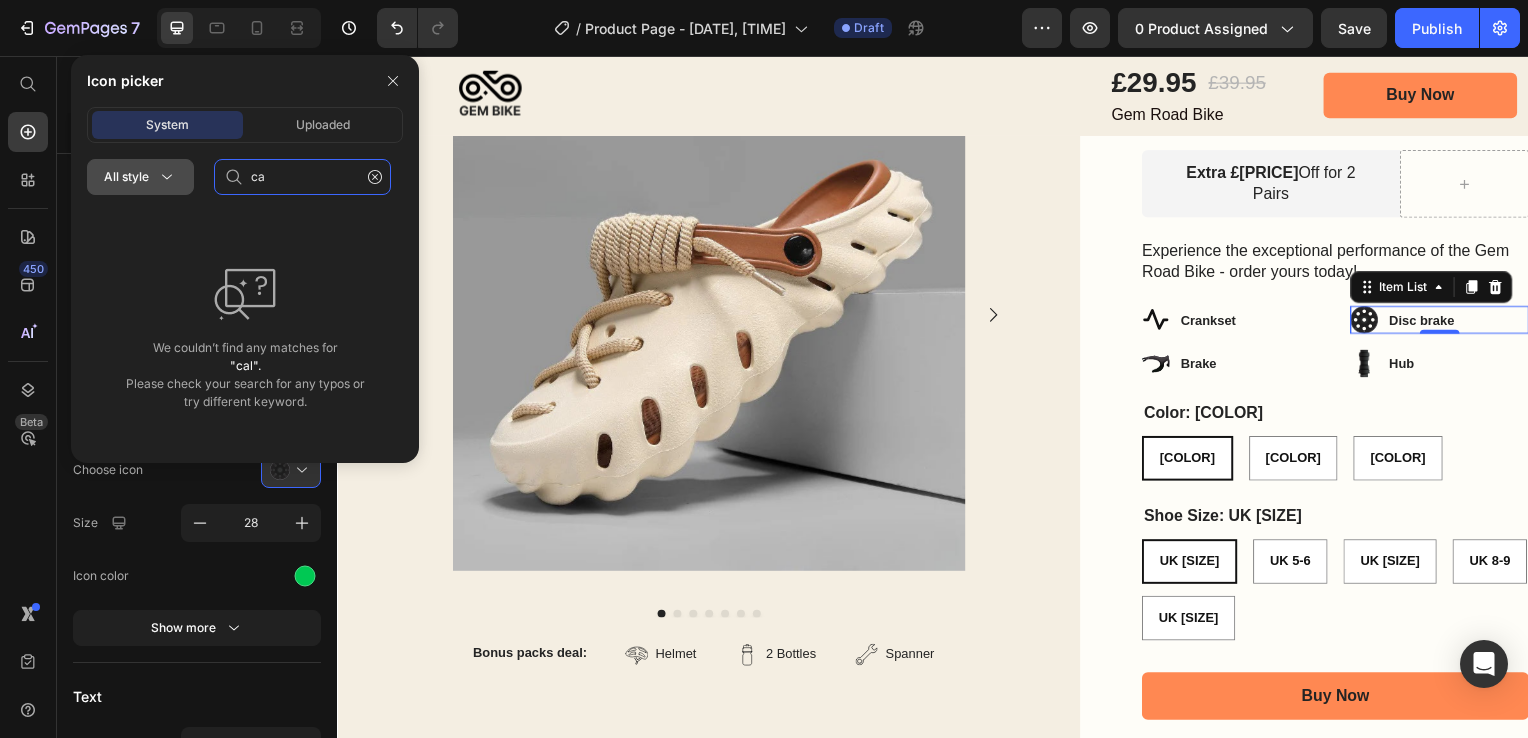 type on "c" 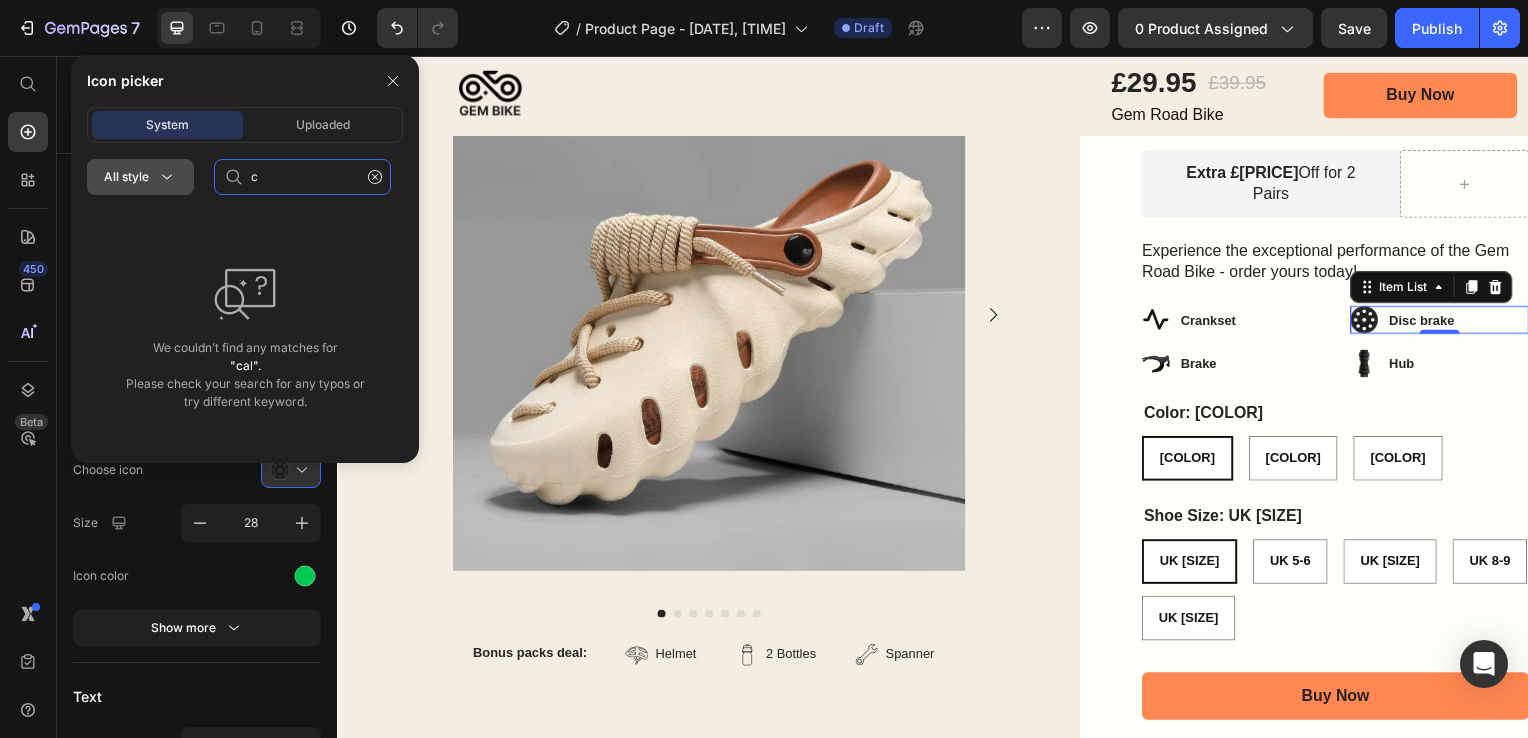 type 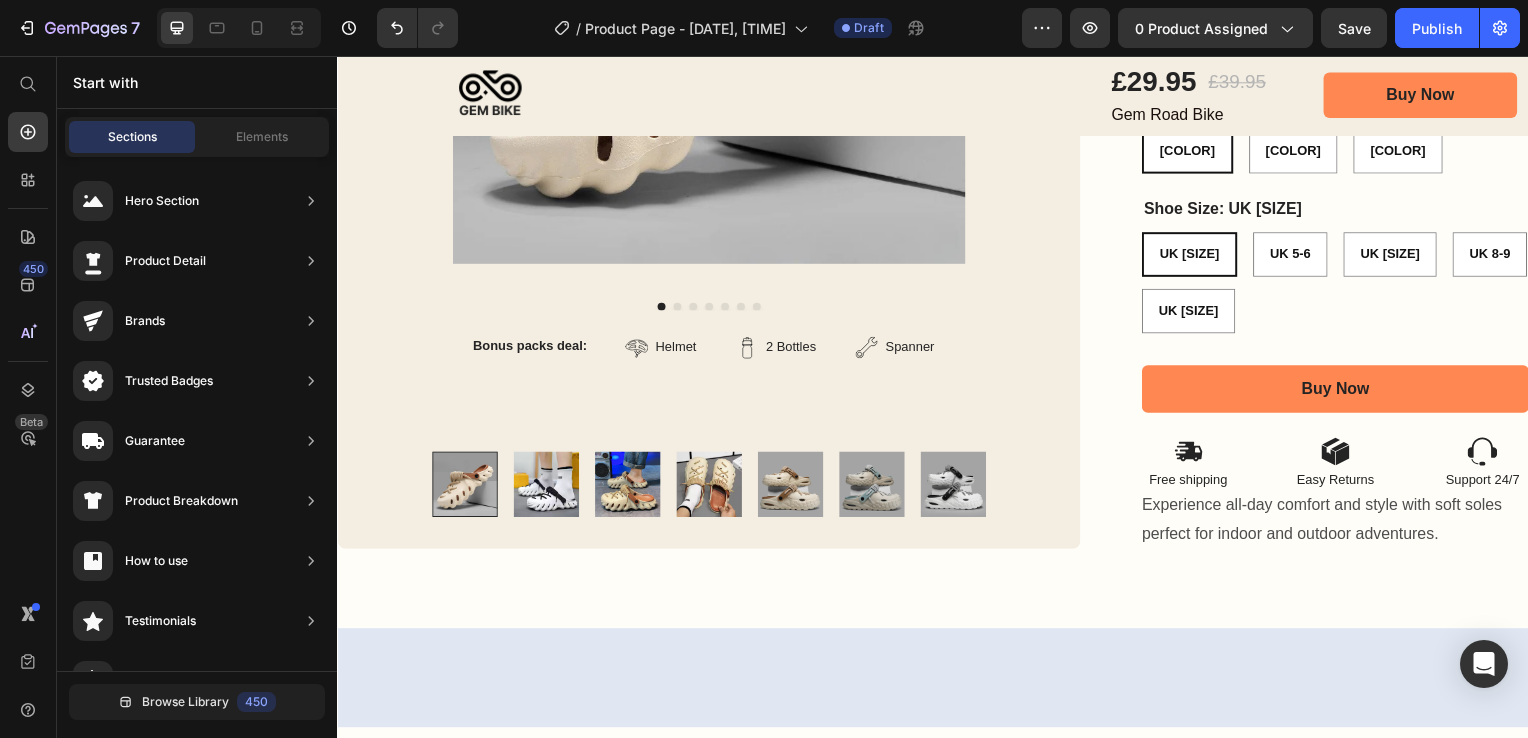 scroll, scrollTop: 836, scrollLeft: 0, axis: vertical 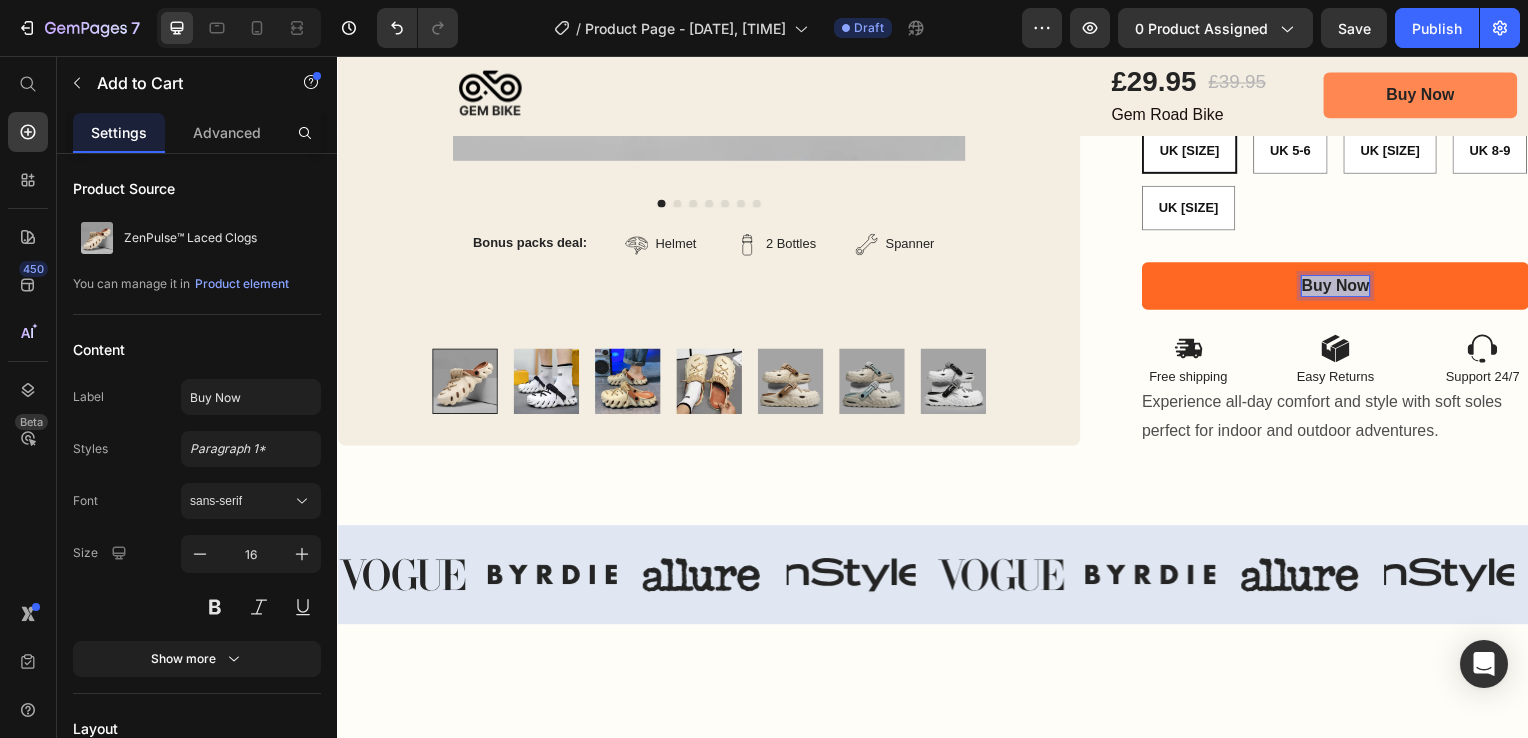 drag, startPoint x: 1359, startPoint y: 318, endPoint x: 1287, endPoint y: 336, distance: 74.215904 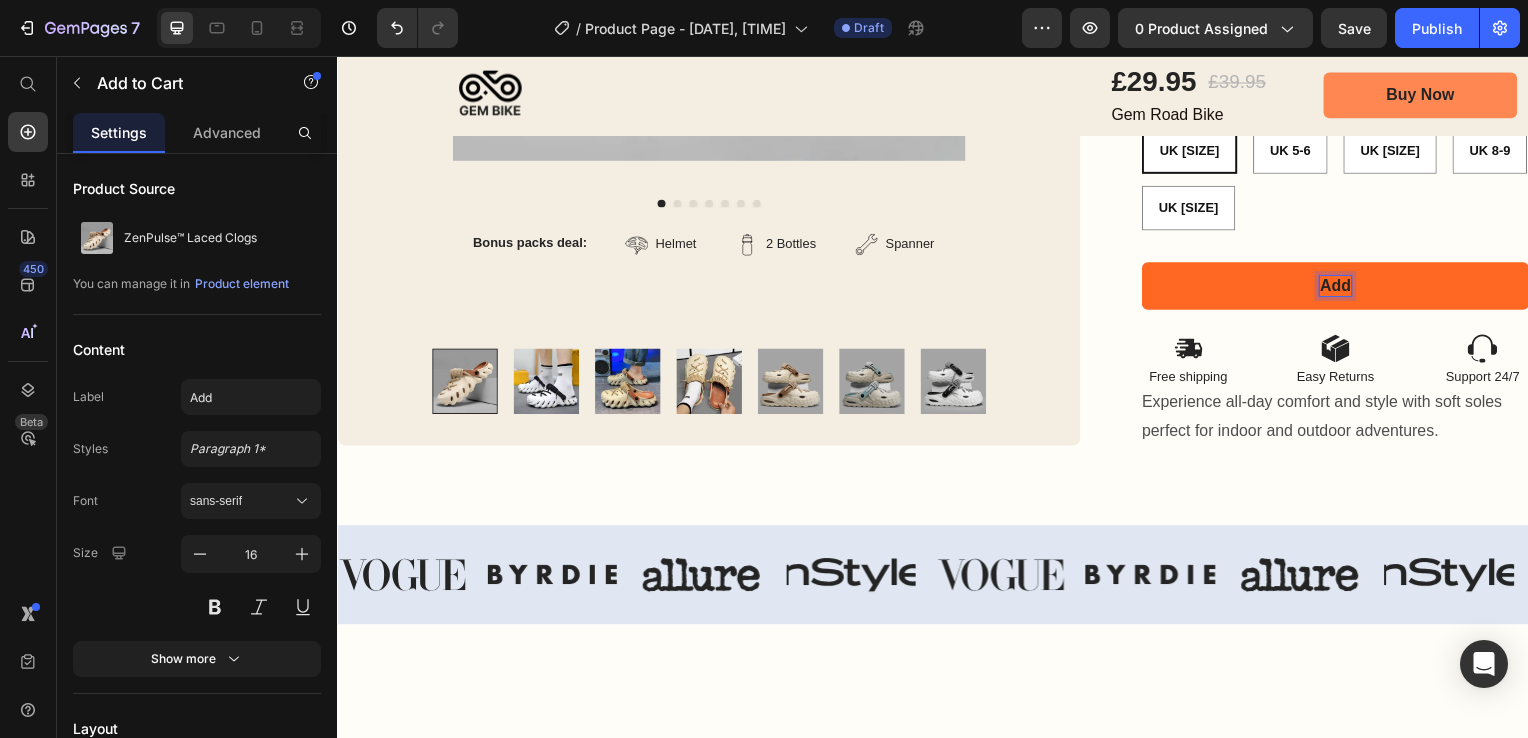 click on "Add" at bounding box center (1342, 288) 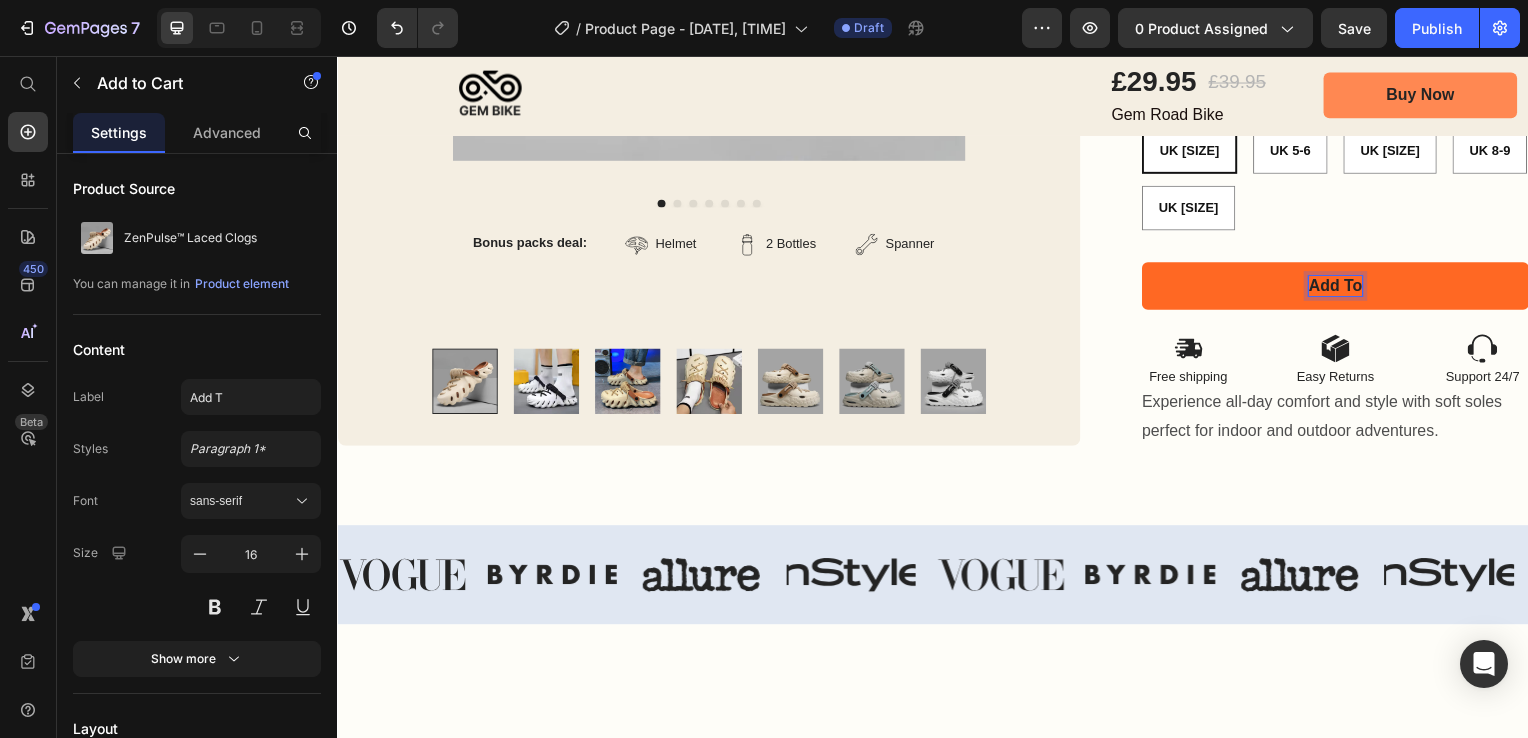 click on "Add To" at bounding box center (1342, 288) 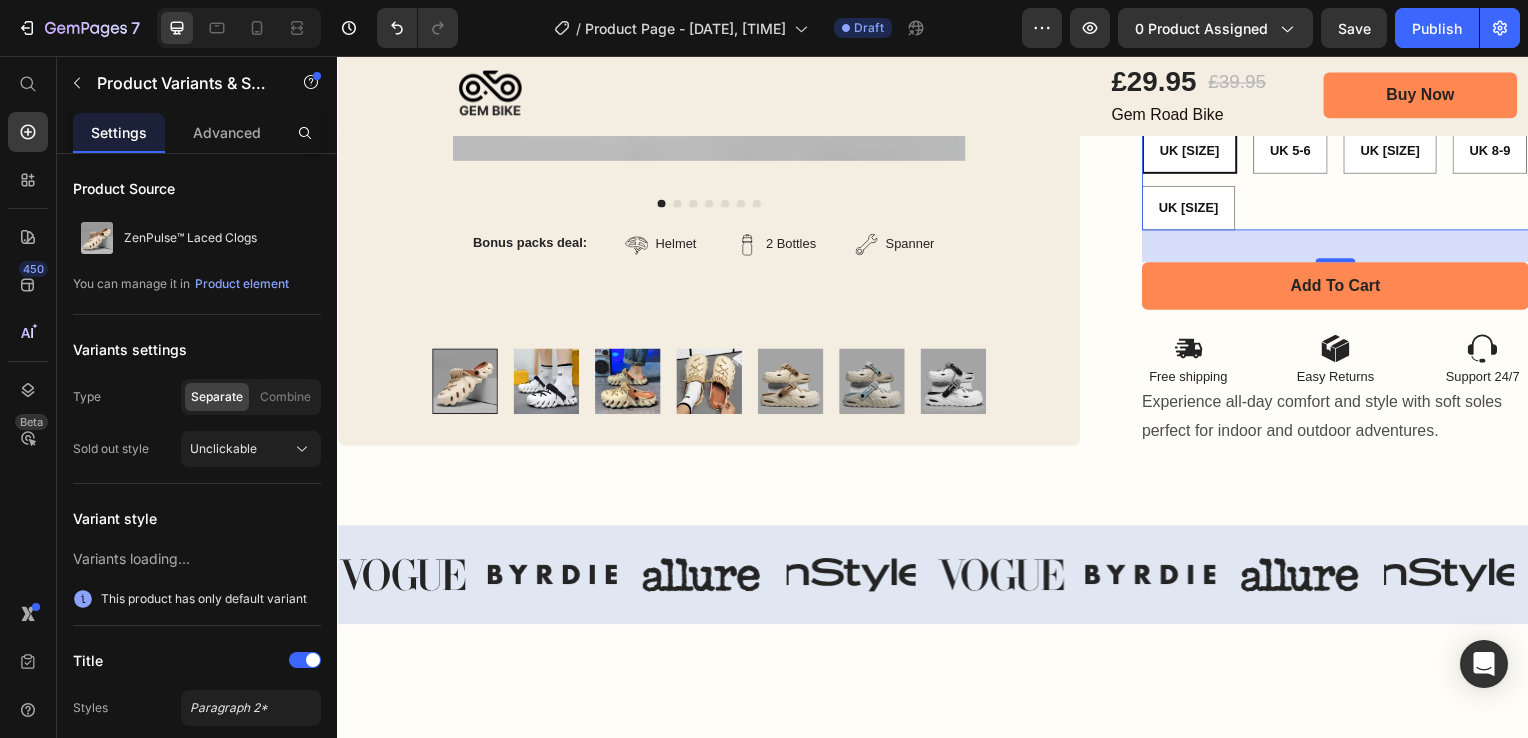 click on "UK [SIZE] UK [SIZE] UK [SIZE] UK [SIZE] UK [SIZE] UK [SIZE] UK [SIZE] UK [SIZE] UK [SIZE] UK [SIZE] UK [SIZE] UK [SIZE] UK [SIZE] UK [SIZE] UK [SIZE]" at bounding box center [1342, 181] 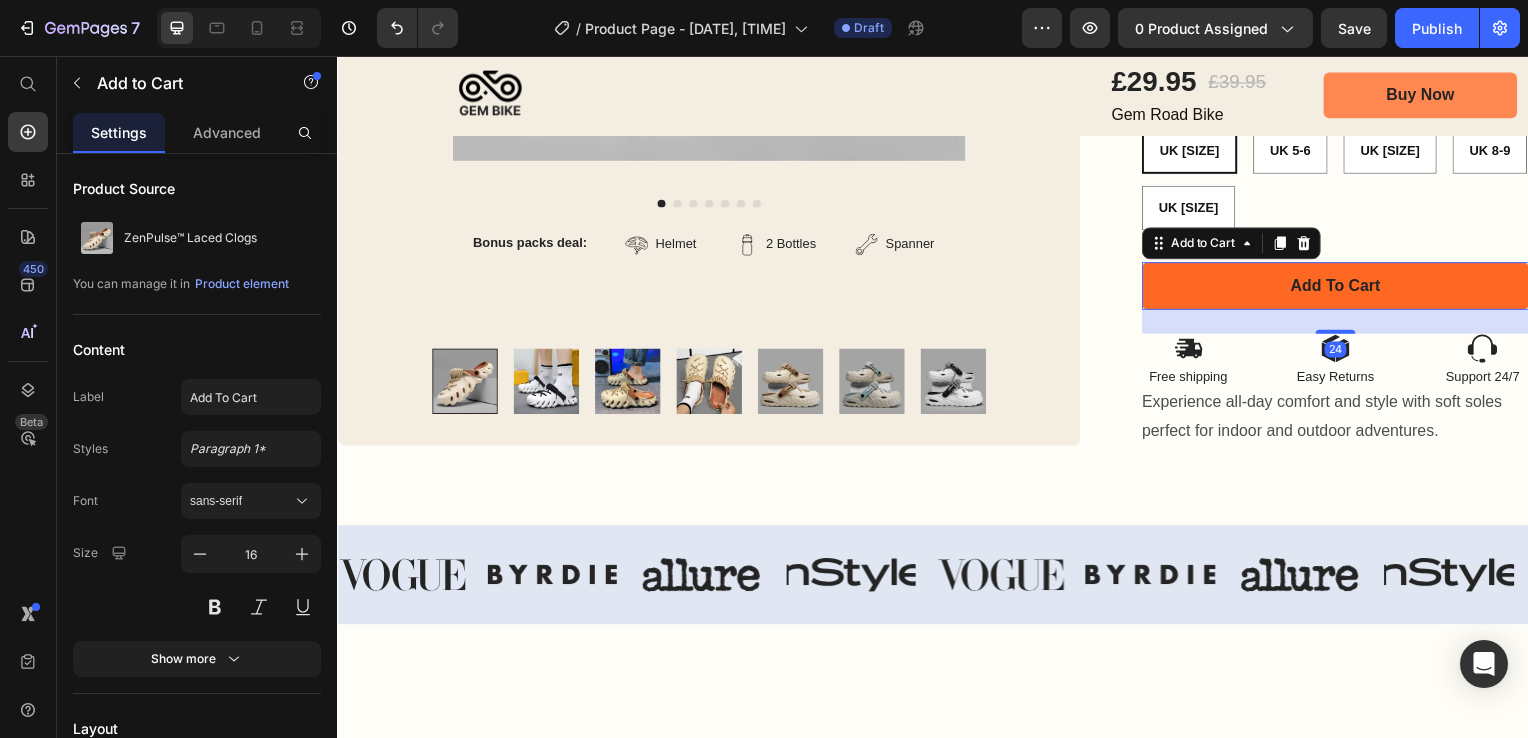 click on "Add To Cart" at bounding box center [1342, 288] 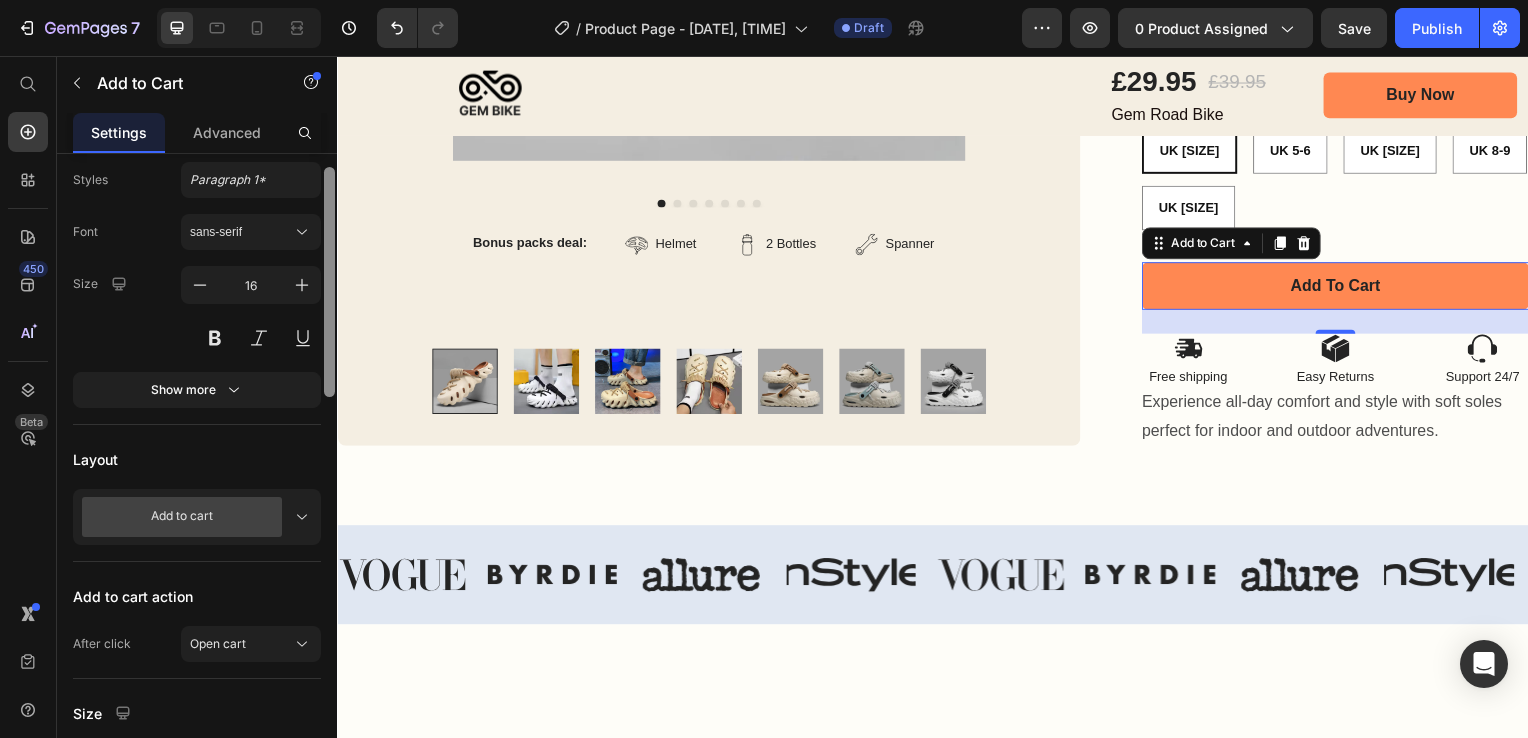 scroll, scrollTop: 0, scrollLeft: 0, axis: both 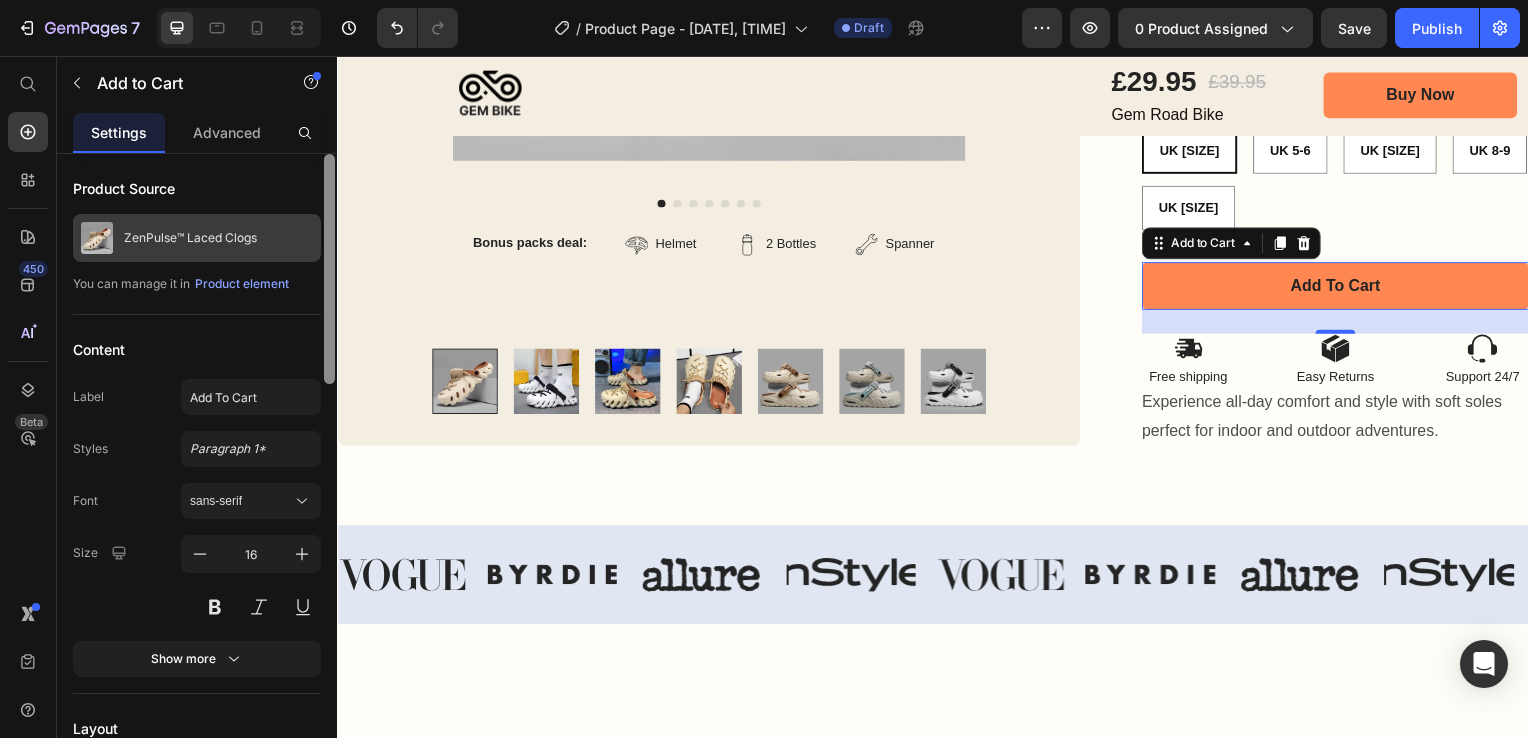 drag, startPoint x: 326, startPoint y: 341, endPoint x: 311, endPoint y: 230, distance: 112.00893 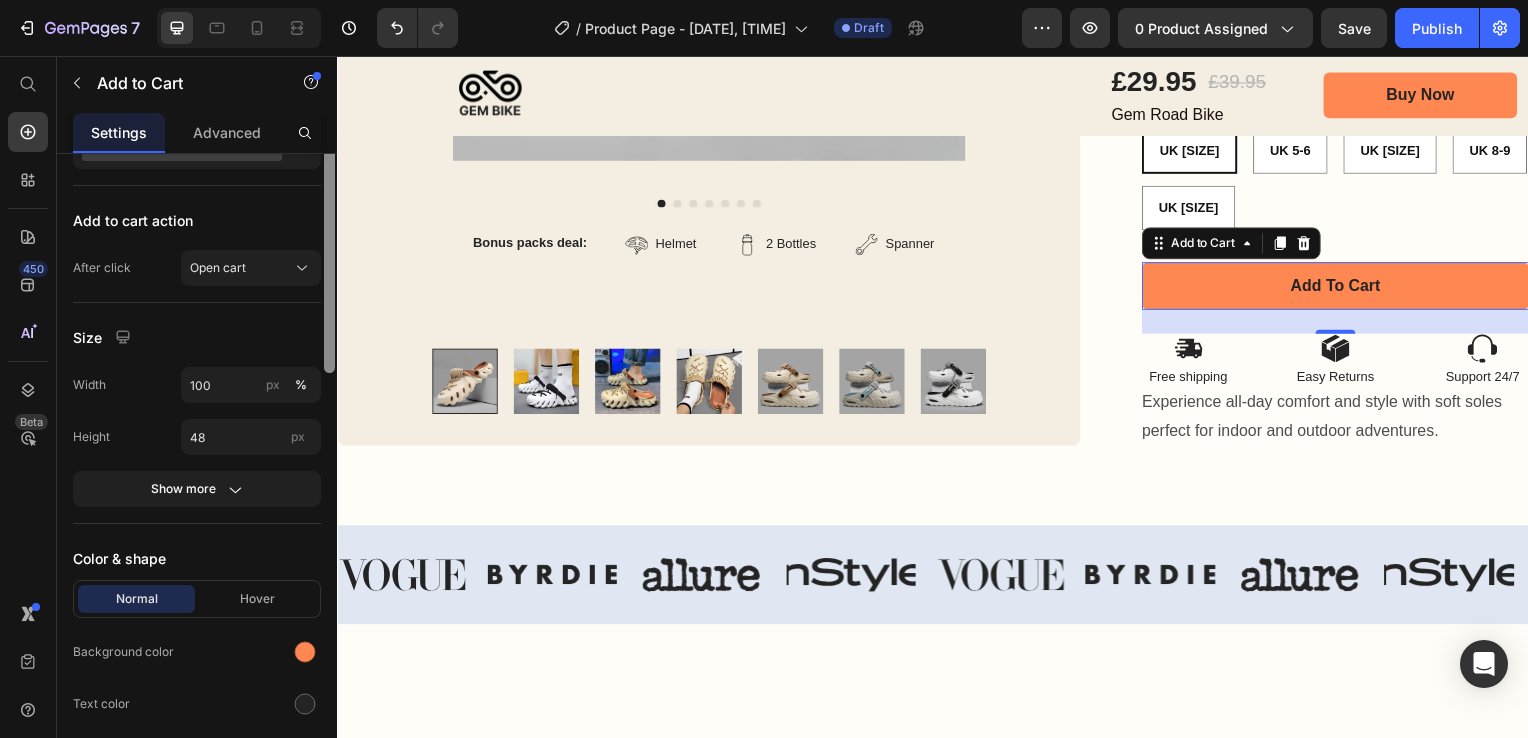 scroll, scrollTop: 851, scrollLeft: 0, axis: vertical 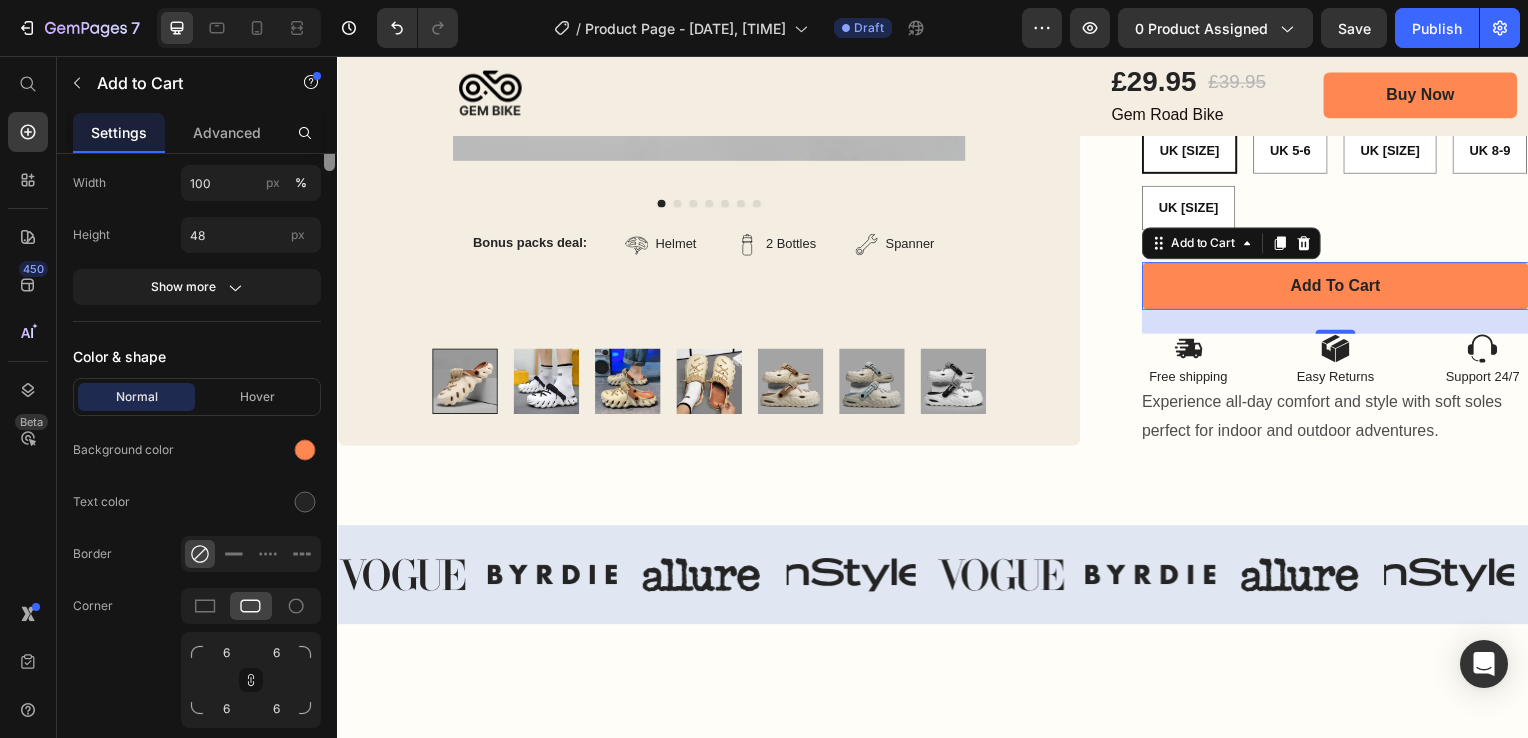 drag, startPoint x: 332, startPoint y: 222, endPoint x: 326, endPoint y: 528, distance: 306.0588 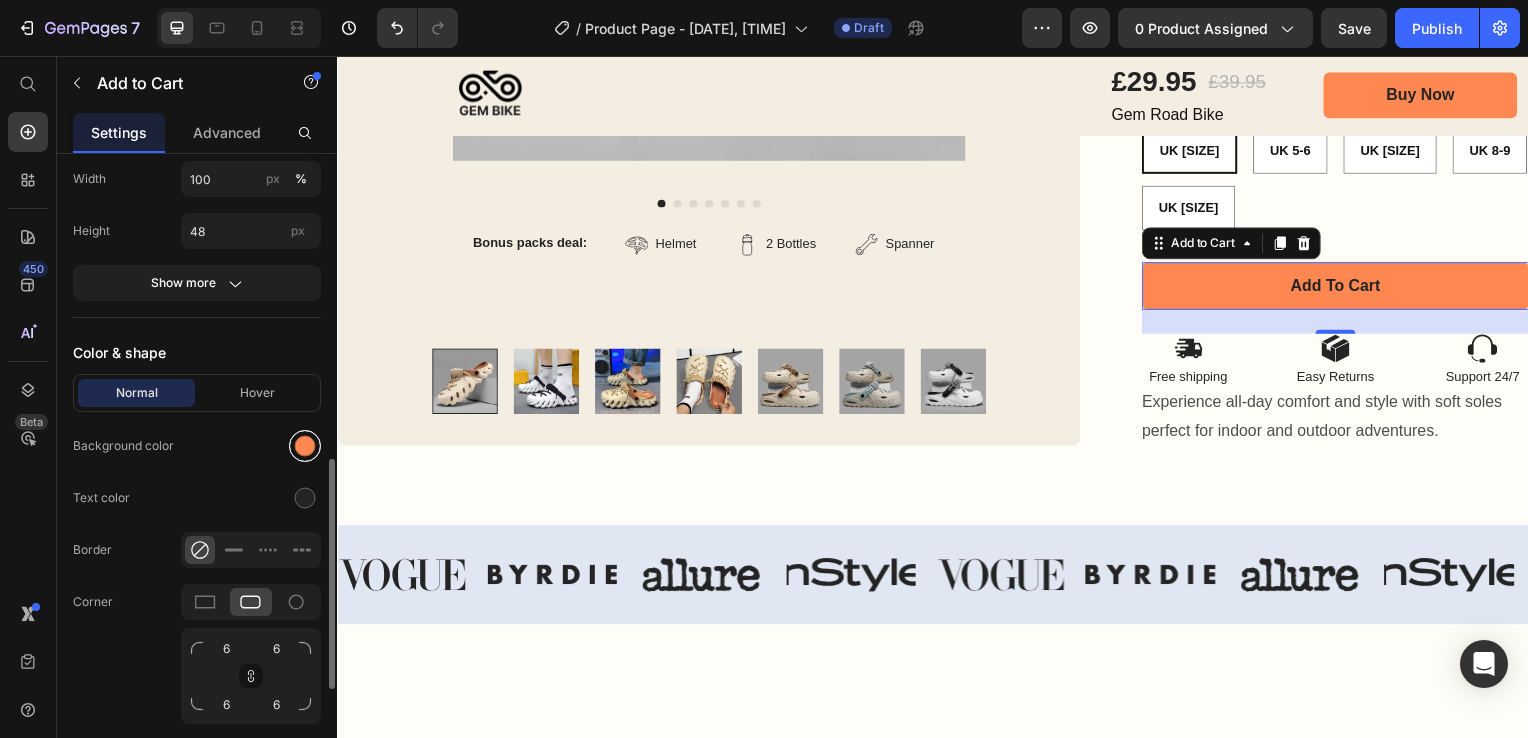 click at bounding box center (305, 446) 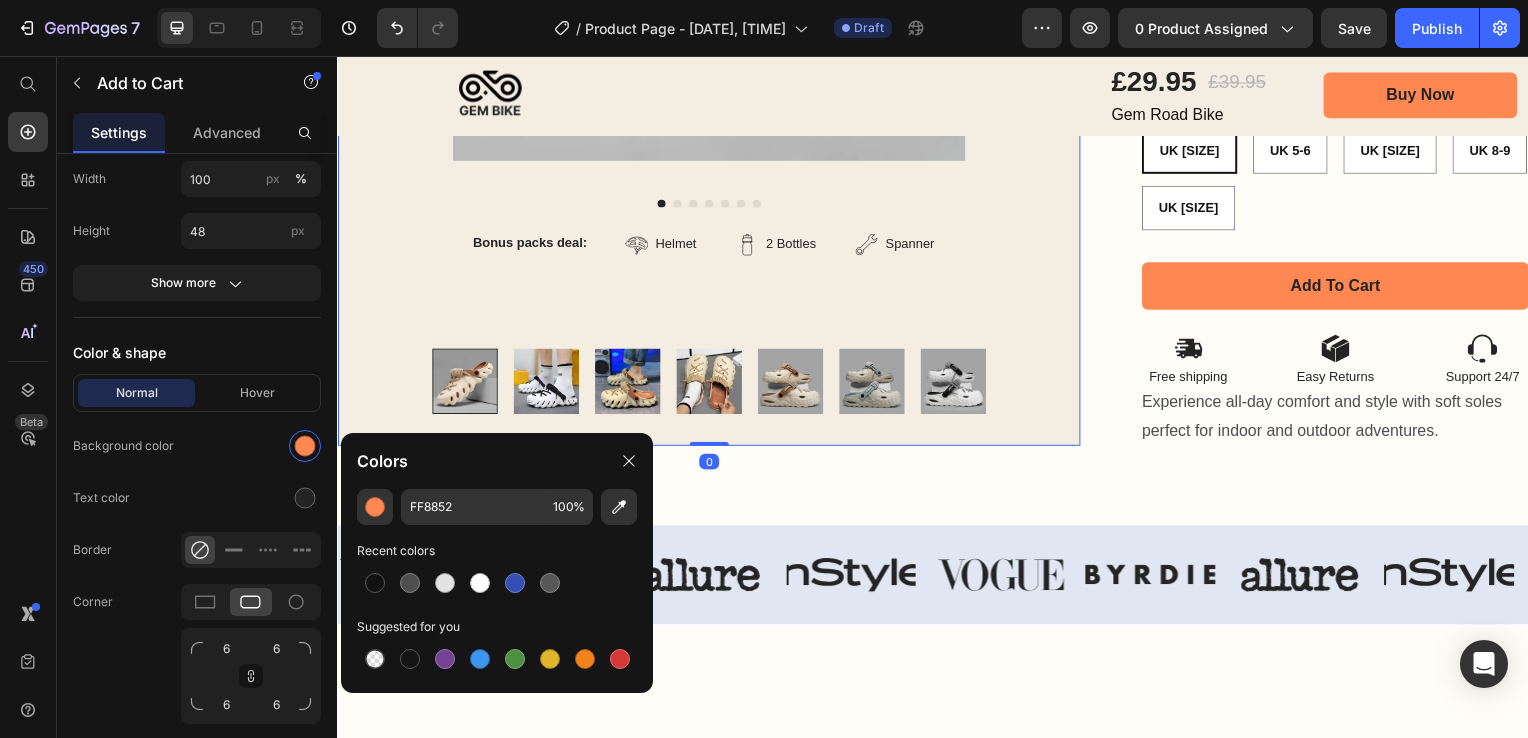 scroll, scrollTop: 0, scrollLeft: 0, axis: both 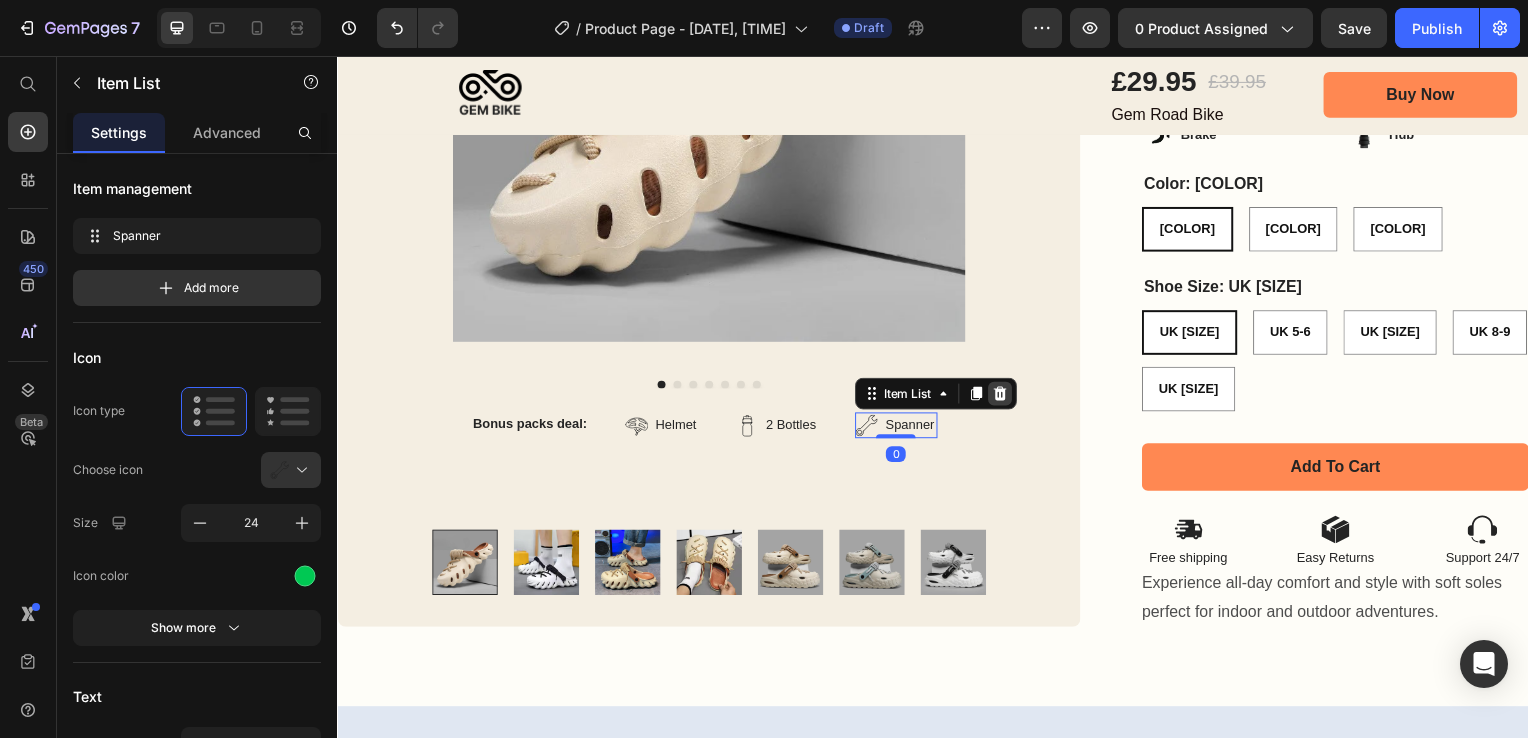 click at bounding box center (1004, 397) 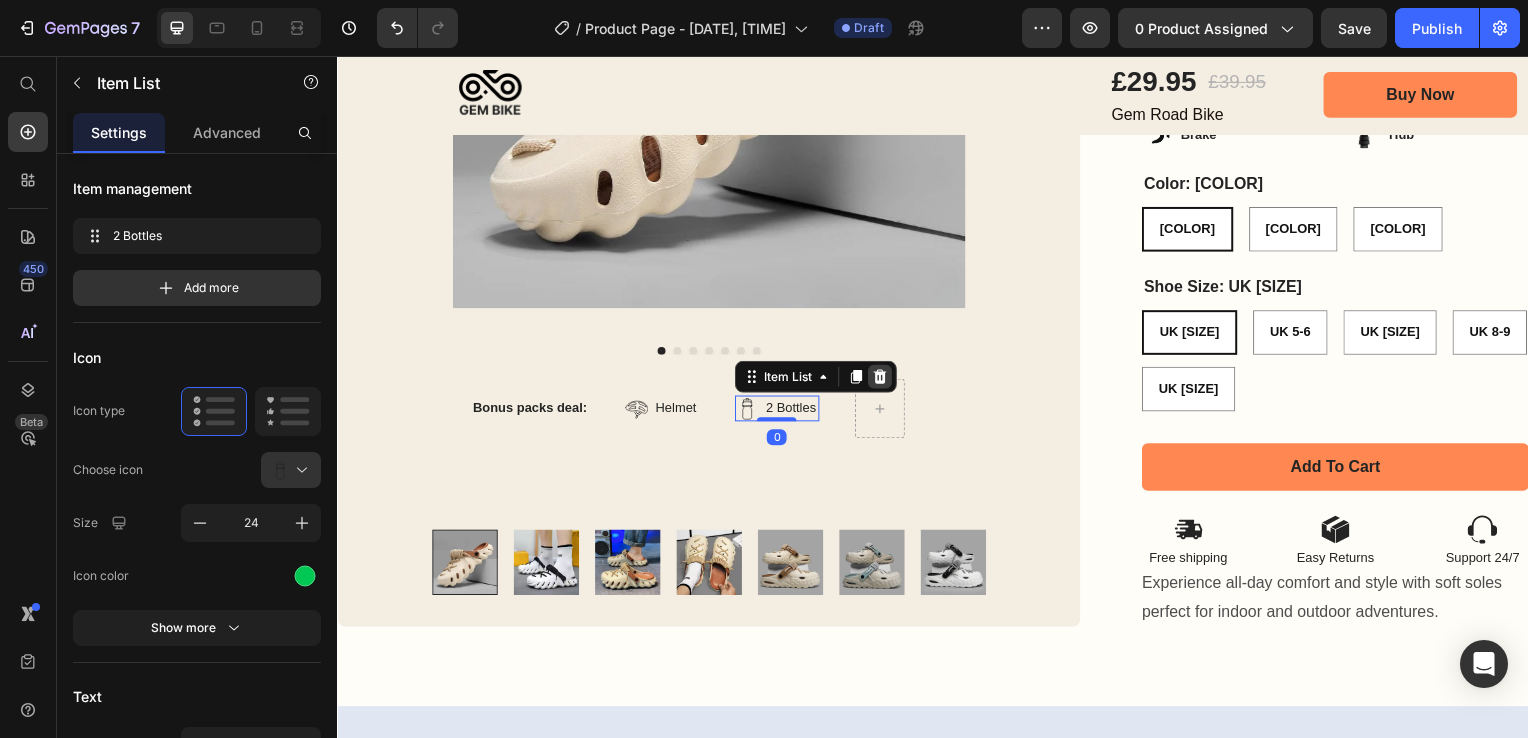 click 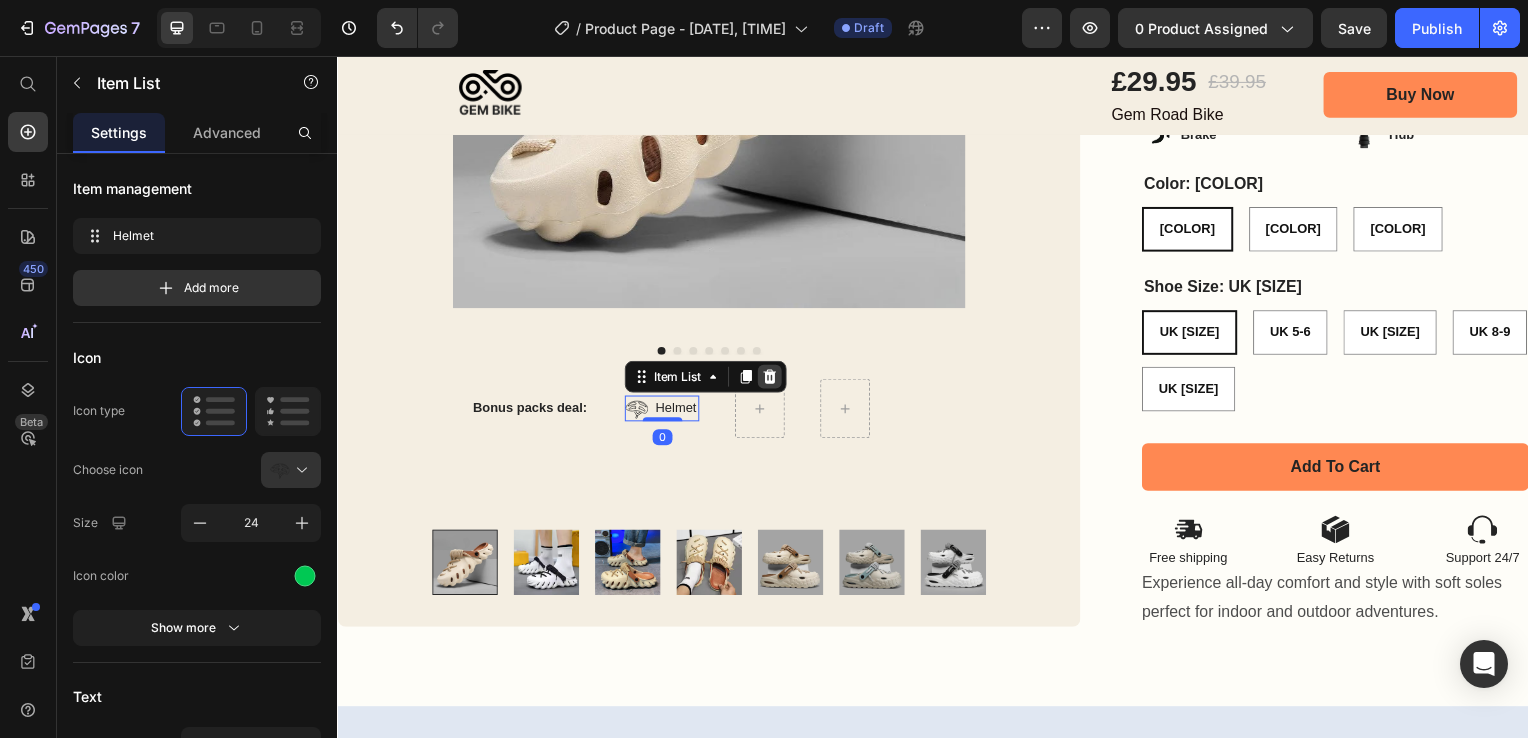 click 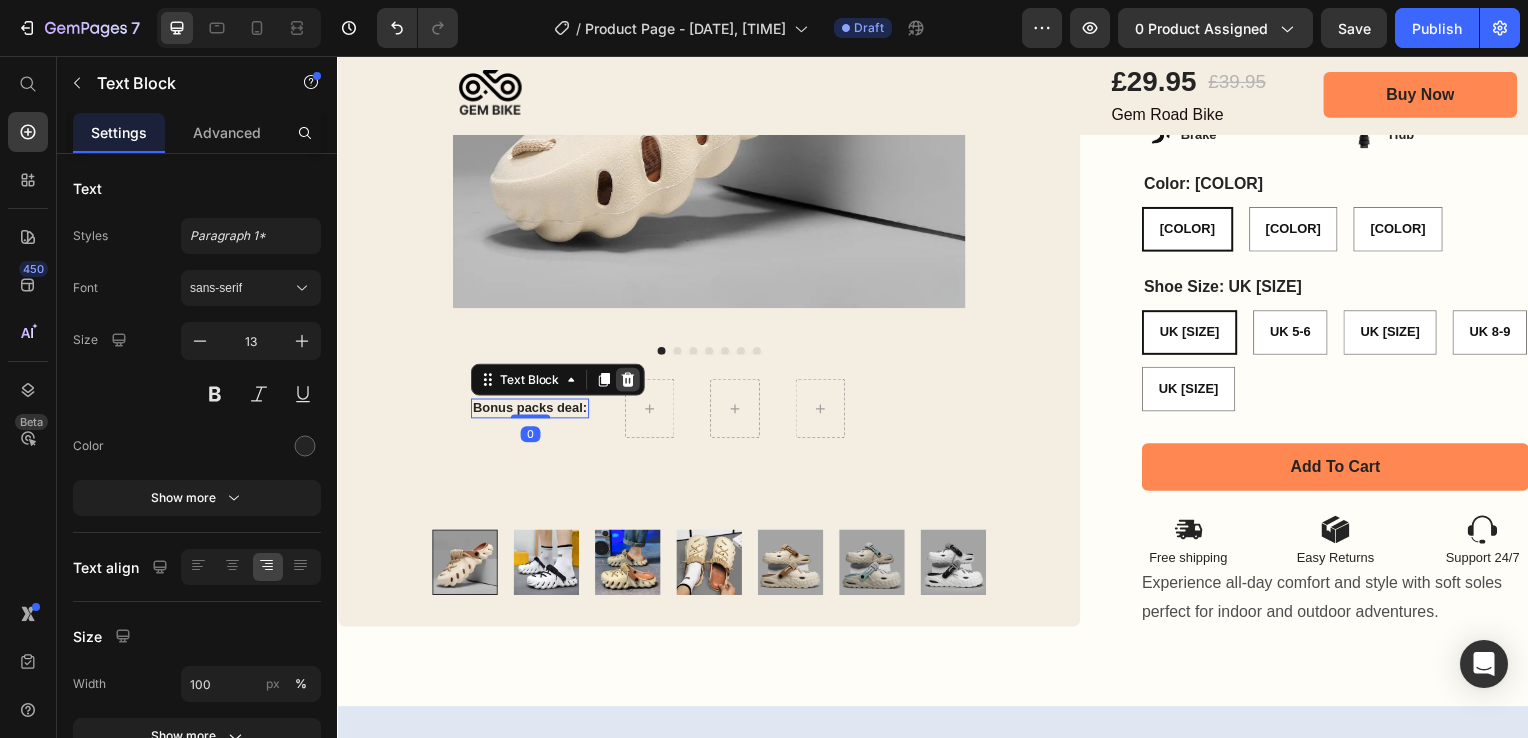 click 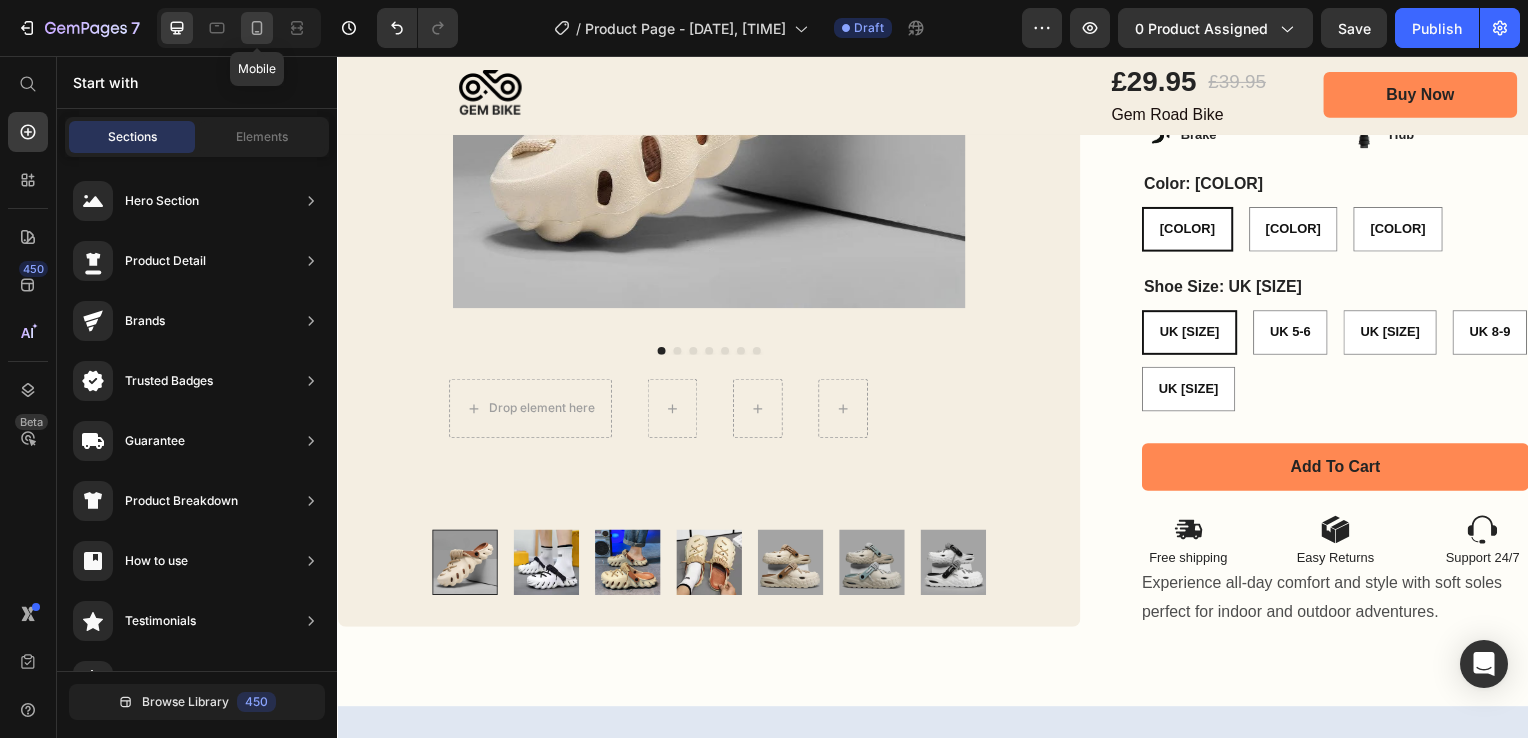 click 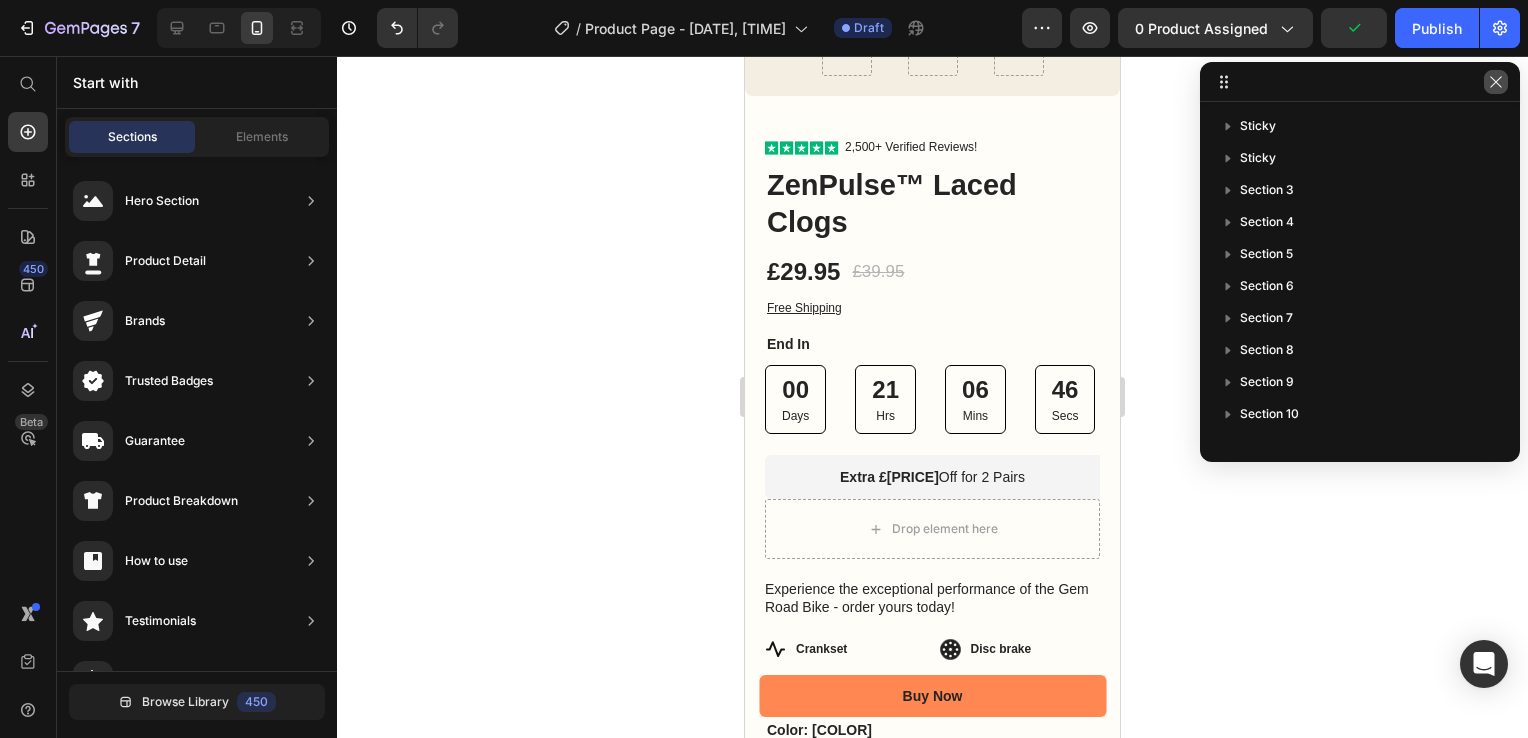 click 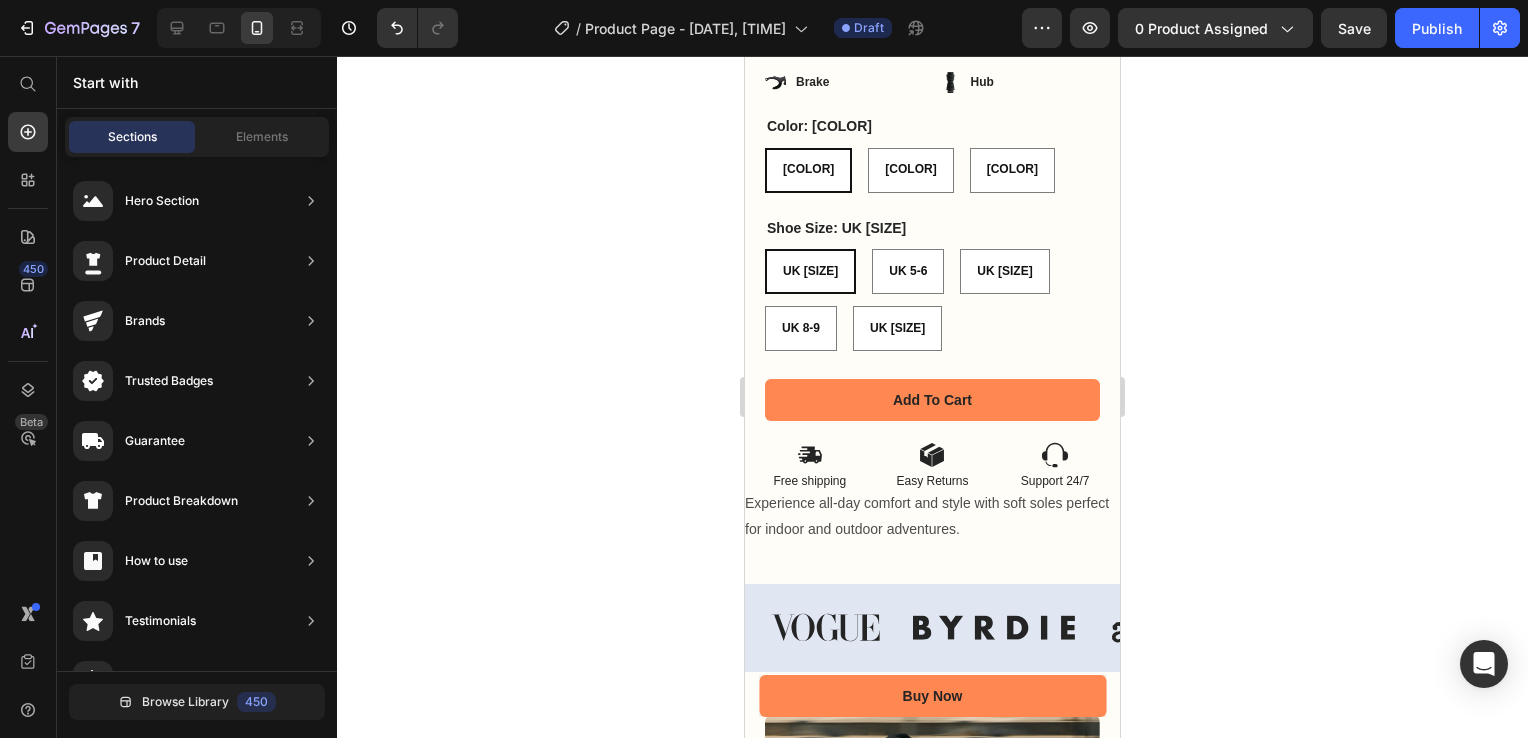 scroll, scrollTop: 1268, scrollLeft: 0, axis: vertical 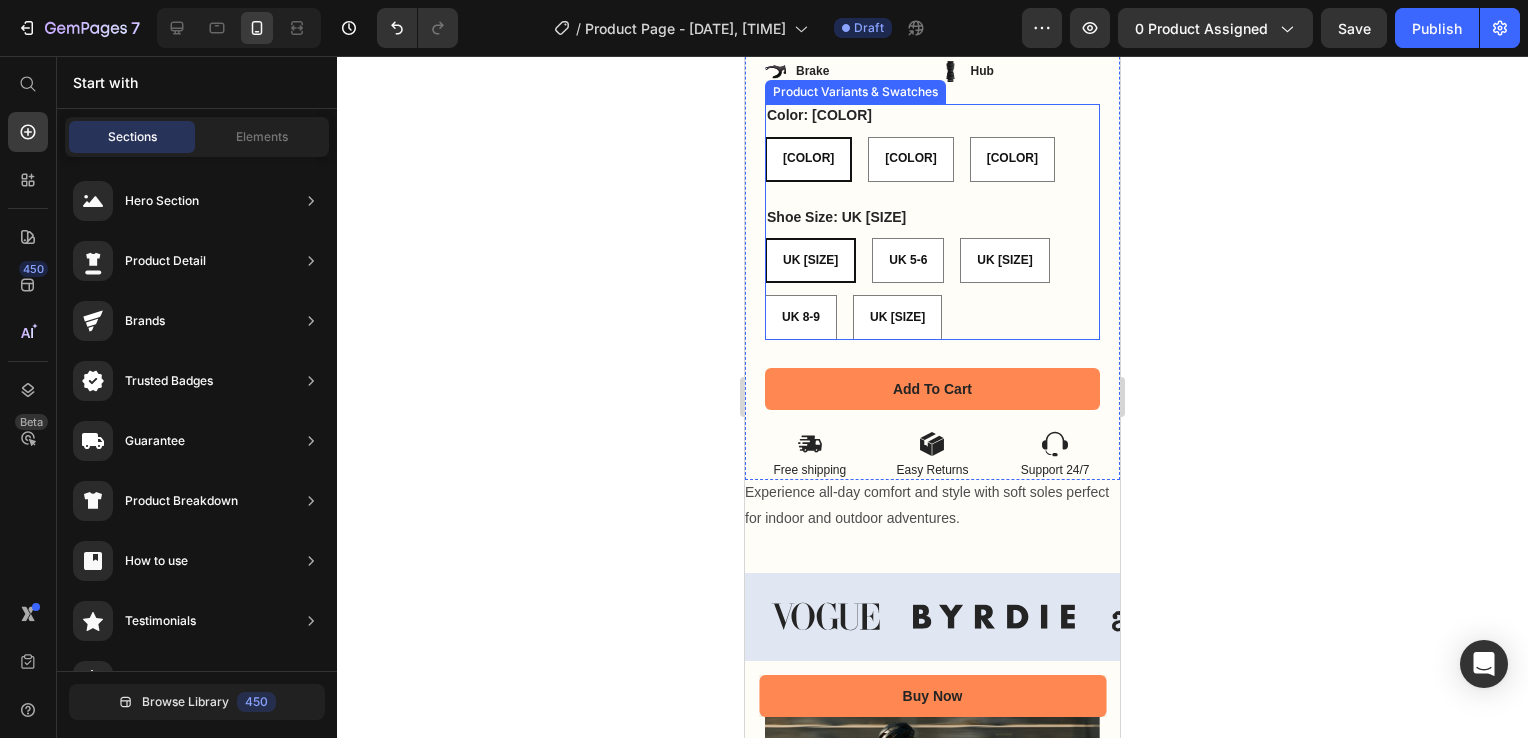 click on "Color: [COLOR]" at bounding box center [819, 115] 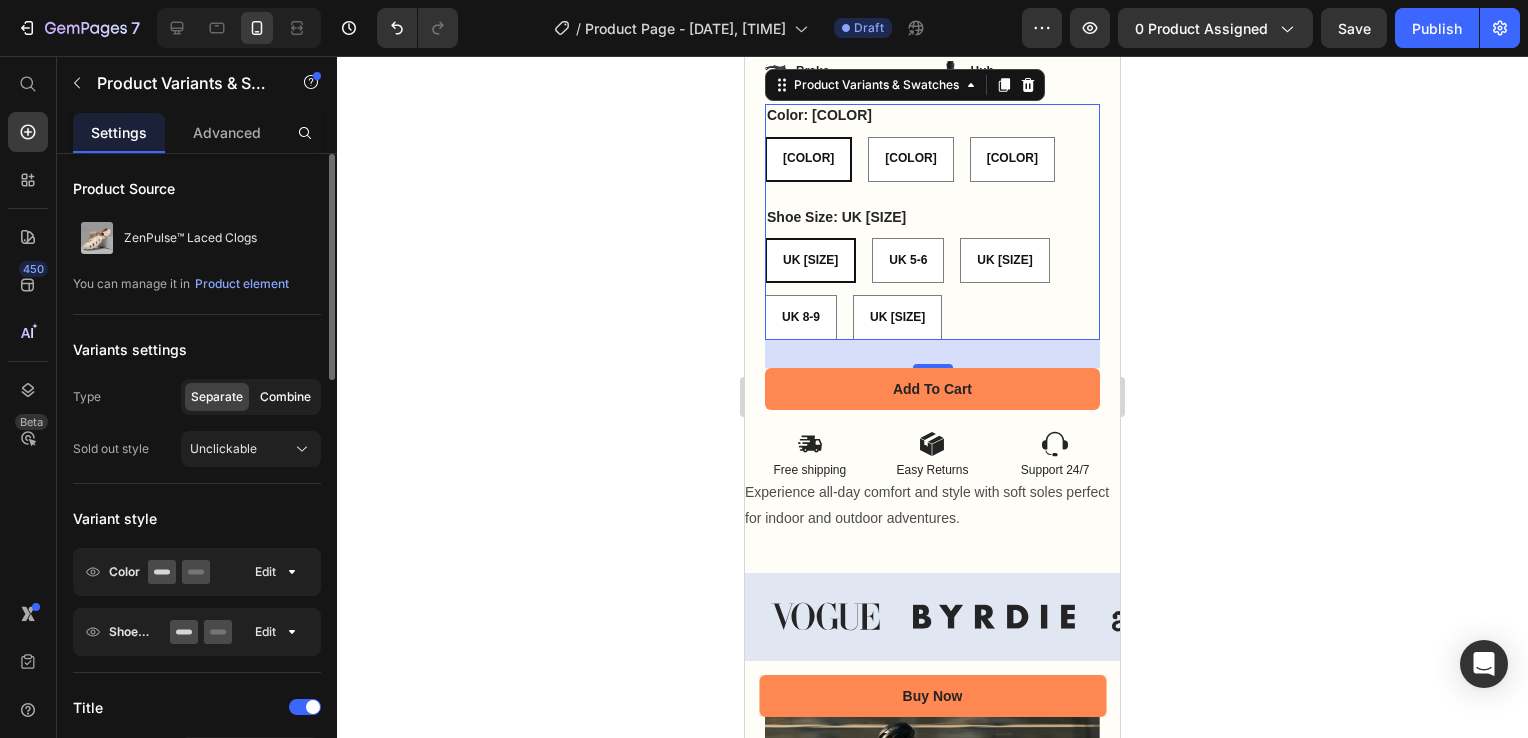 click on "Combine" 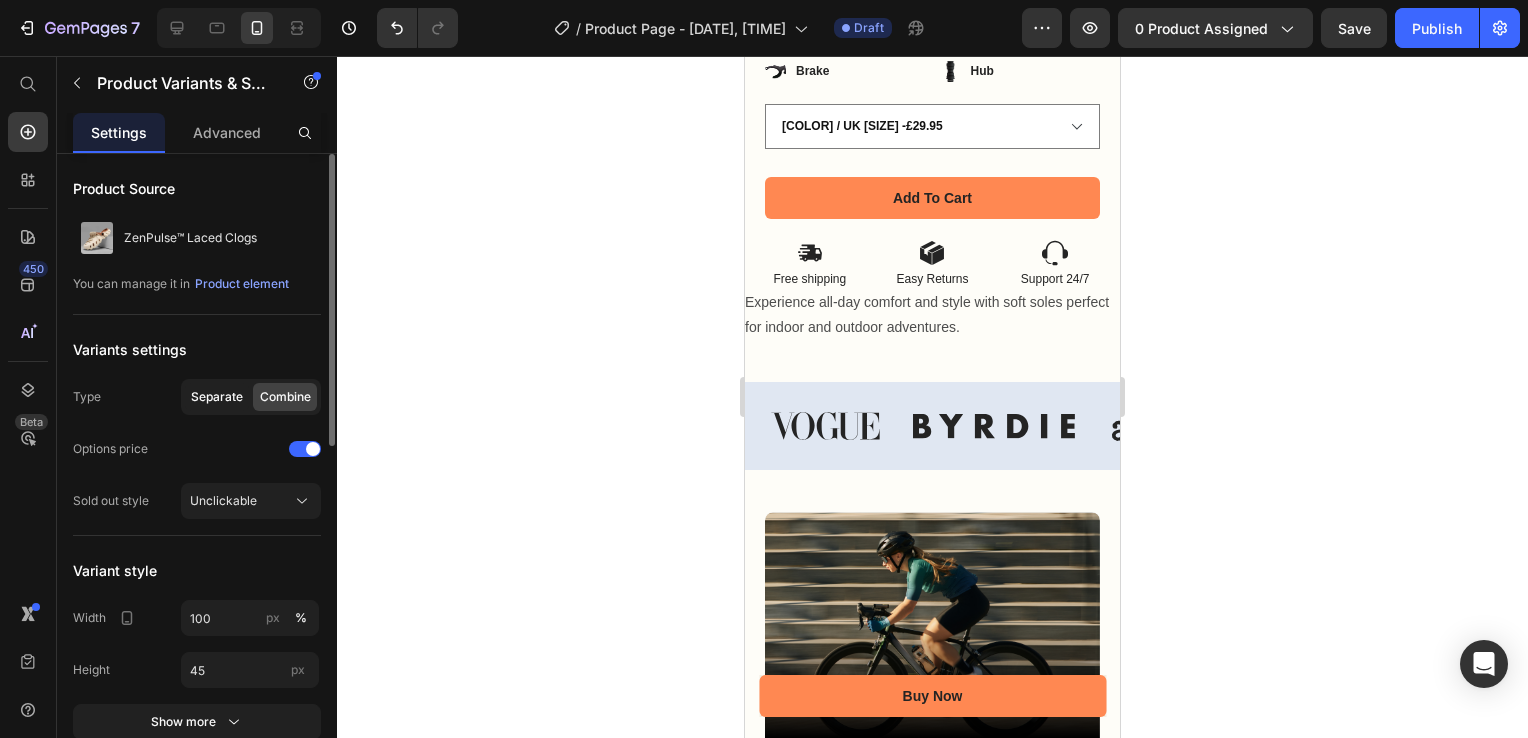 click on "Separate" 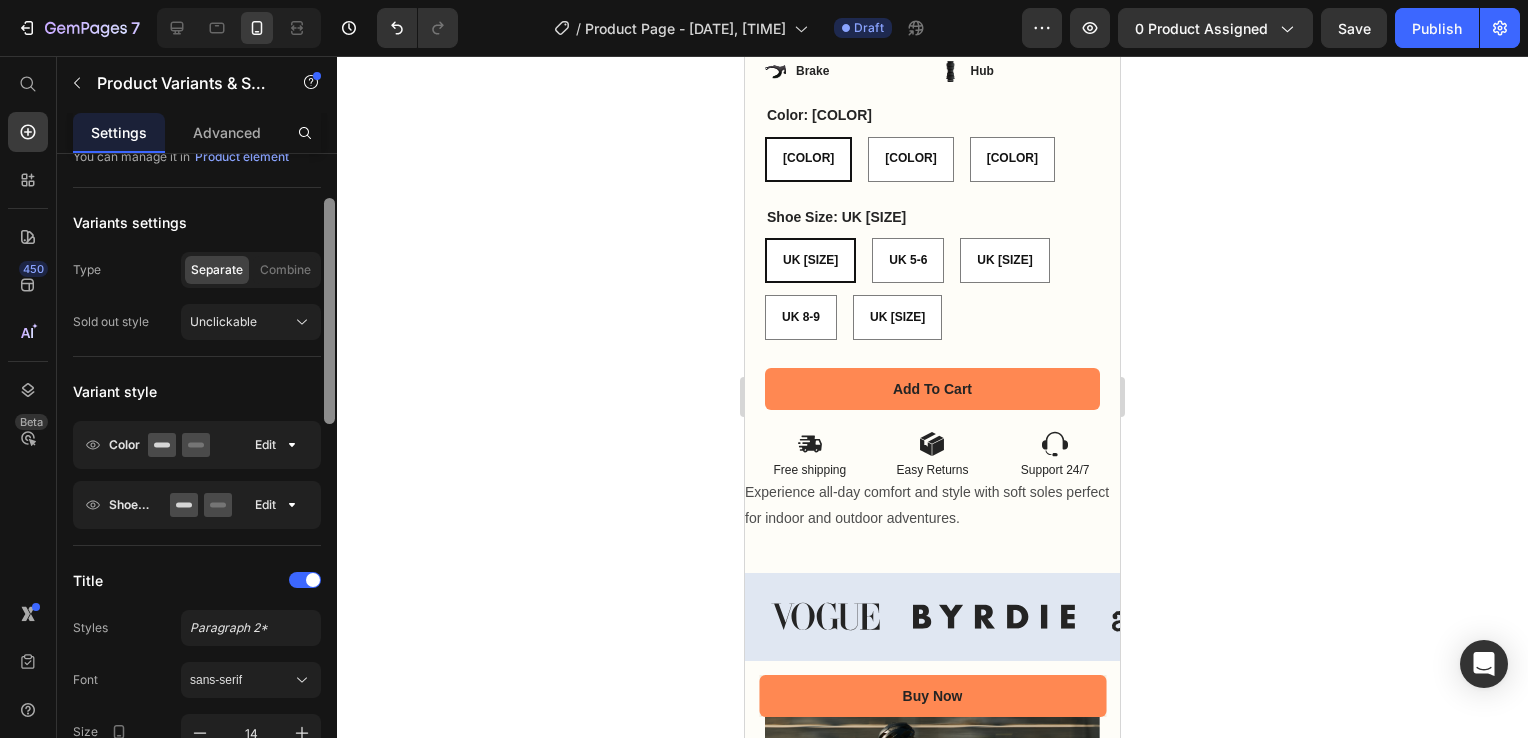 scroll, scrollTop: 129, scrollLeft: 0, axis: vertical 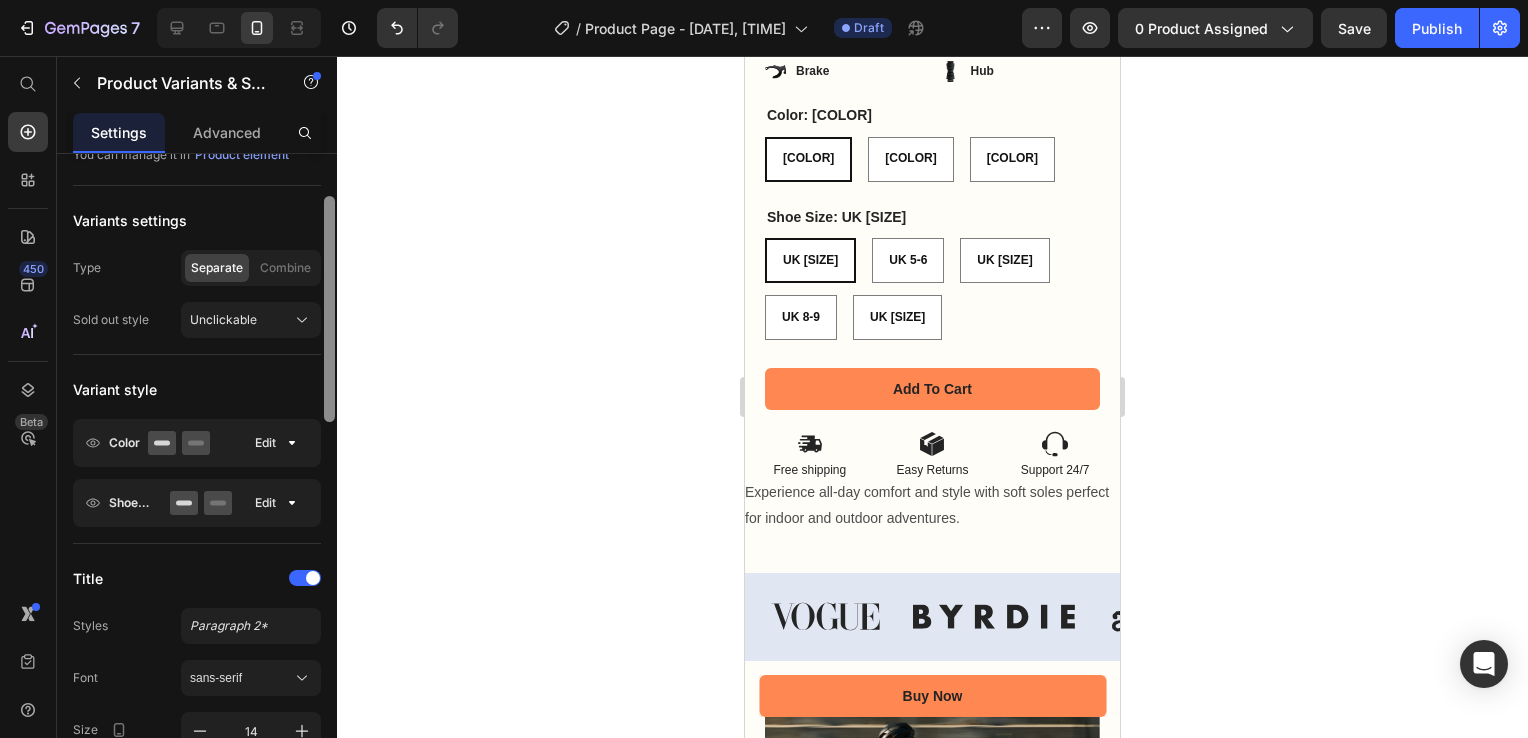 drag, startPoint x: 331, startPoint y: 322, endPoint x: 326, endPoint y: 367, distance: 45.276924 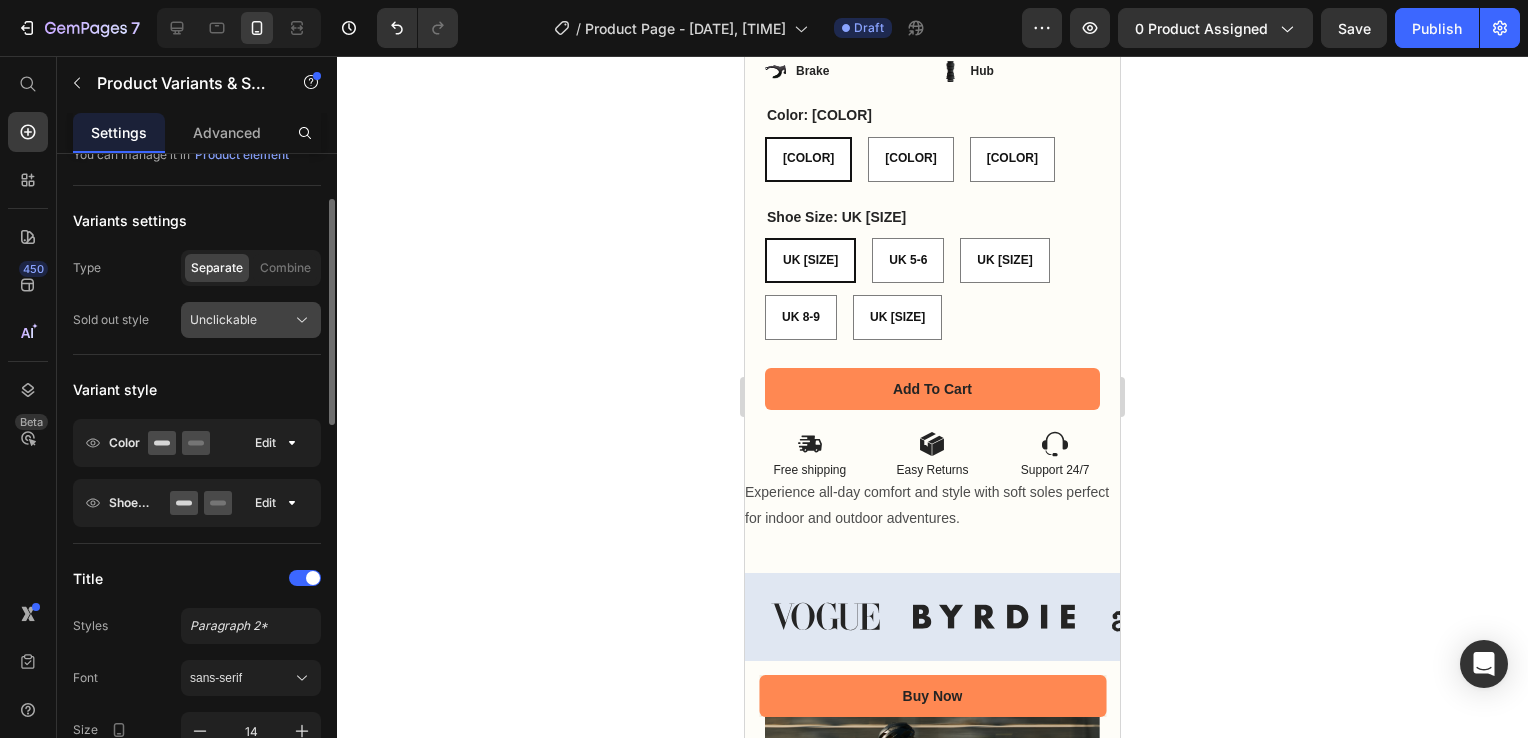 click on "Unclickable" 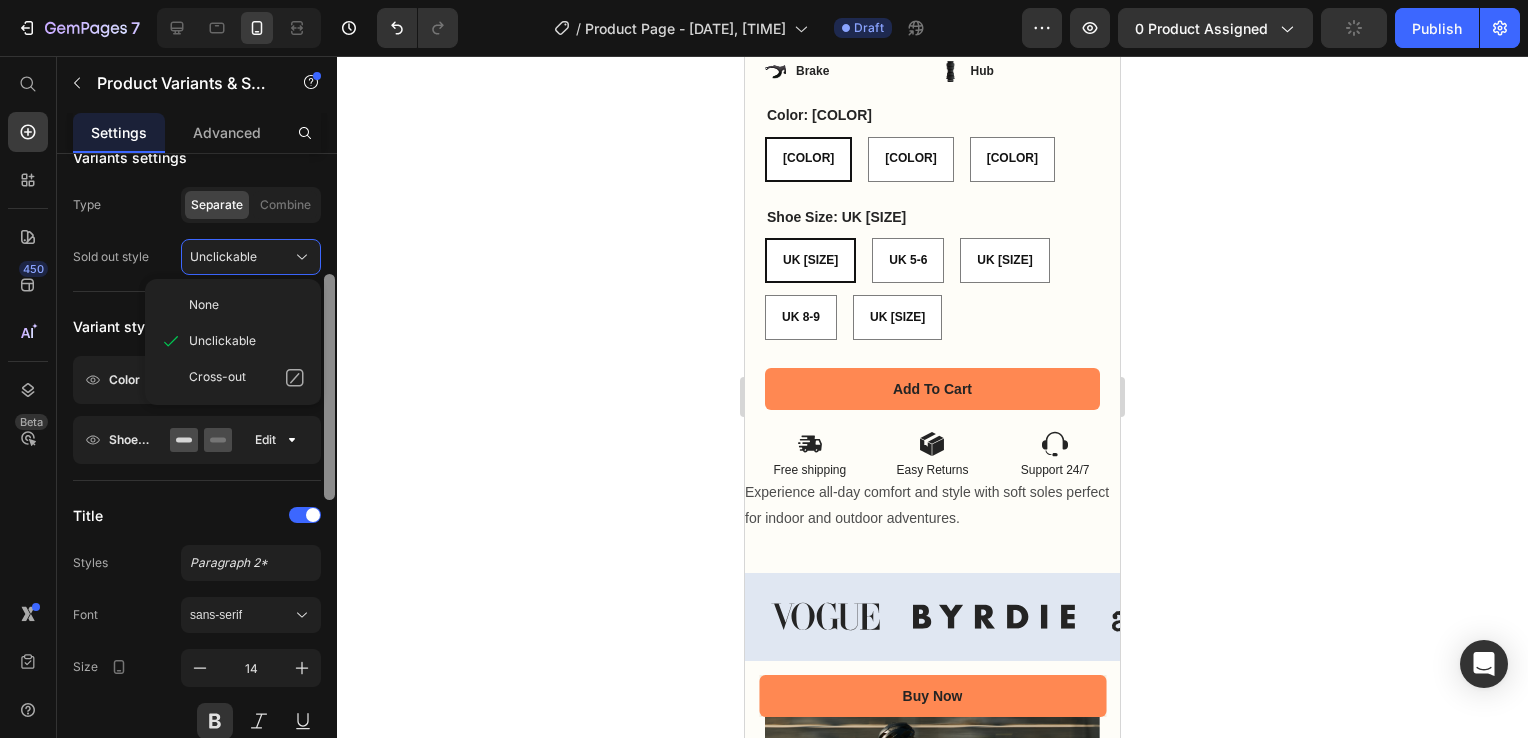 scroll, scrollTop: 240, scrollLeft: 0, axis: vertical 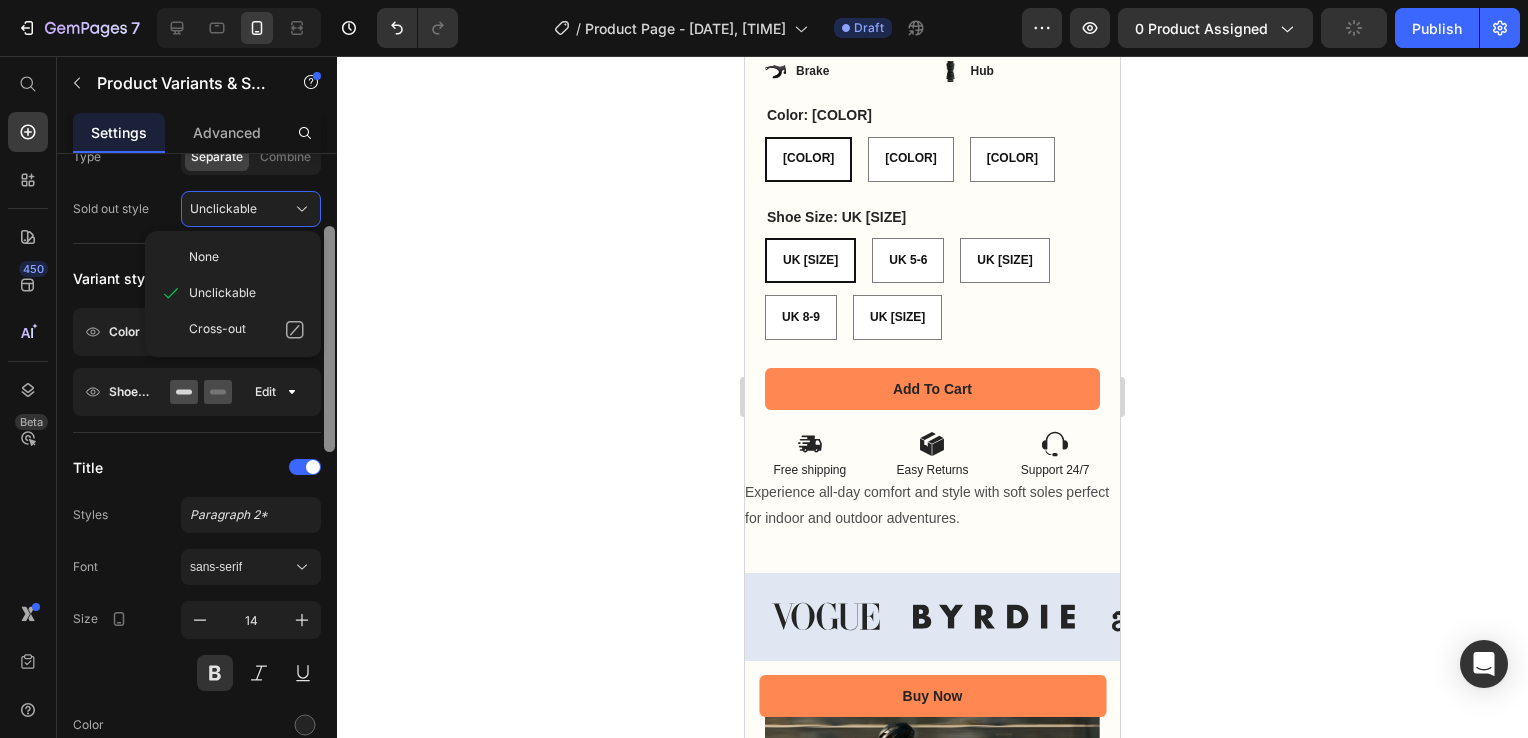 drag, startPoint x: 333, startPoint y: 334, endPoint x: 332, endPoint y: 373, distance: 39.012817 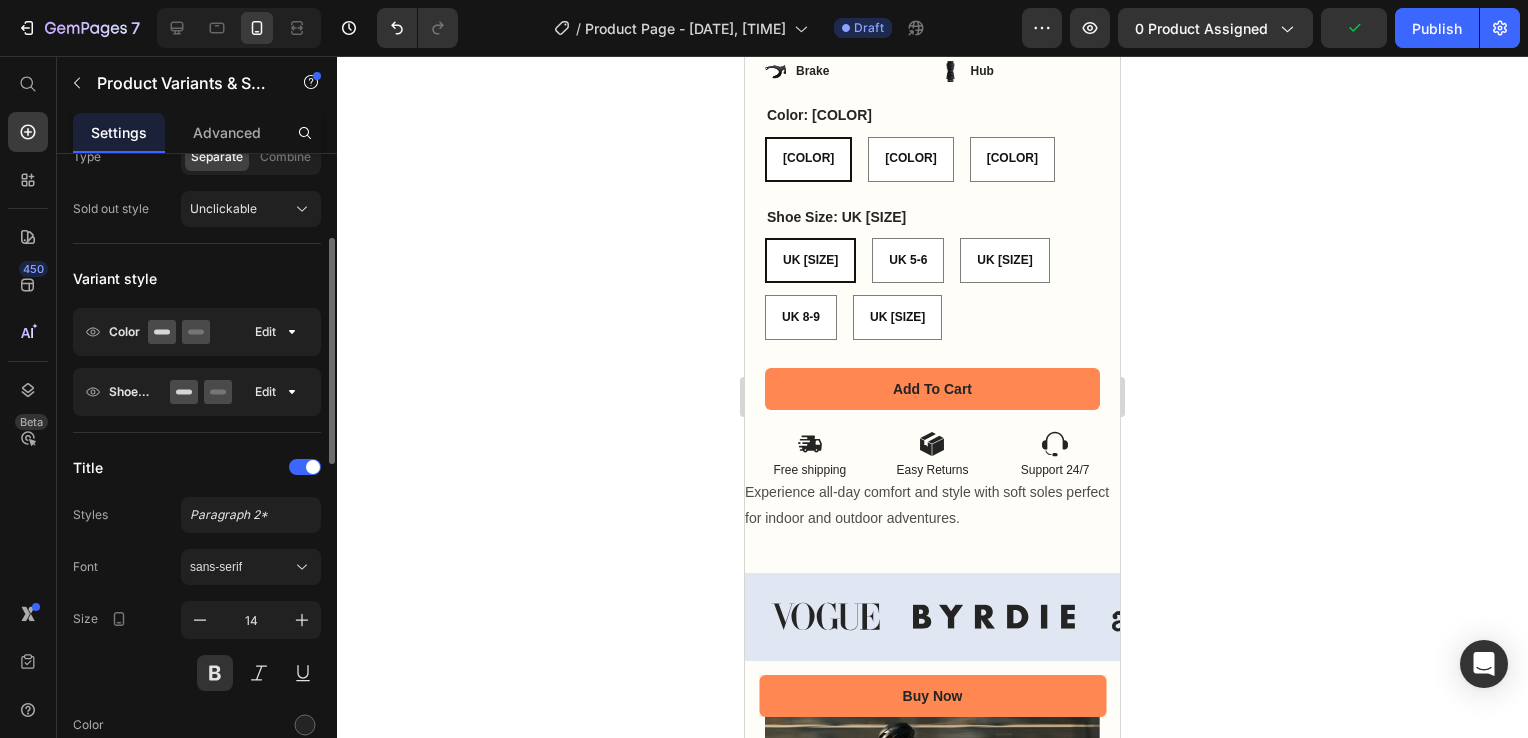 click 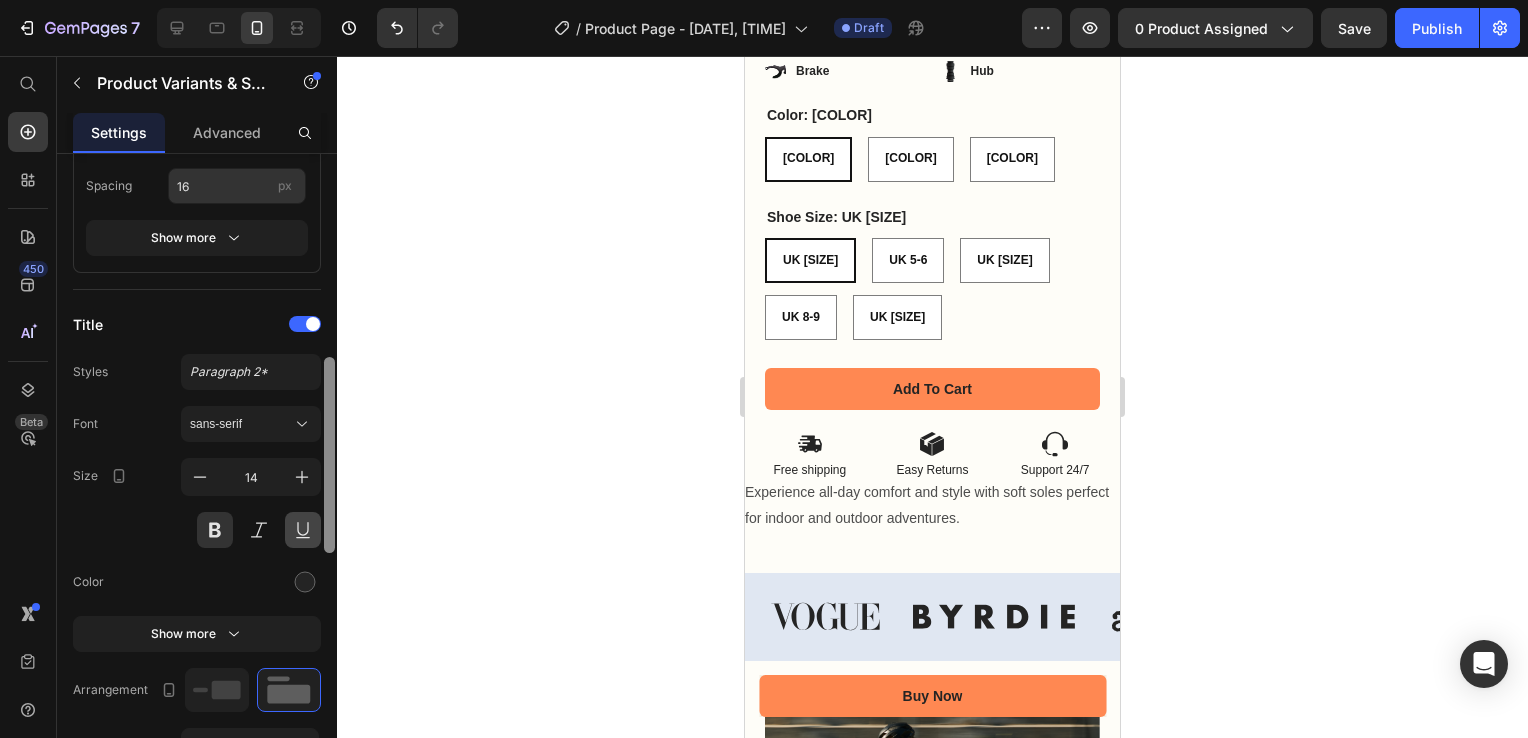 scroll, scrollTop: 675, scrollLeft: 0, axis: vertical 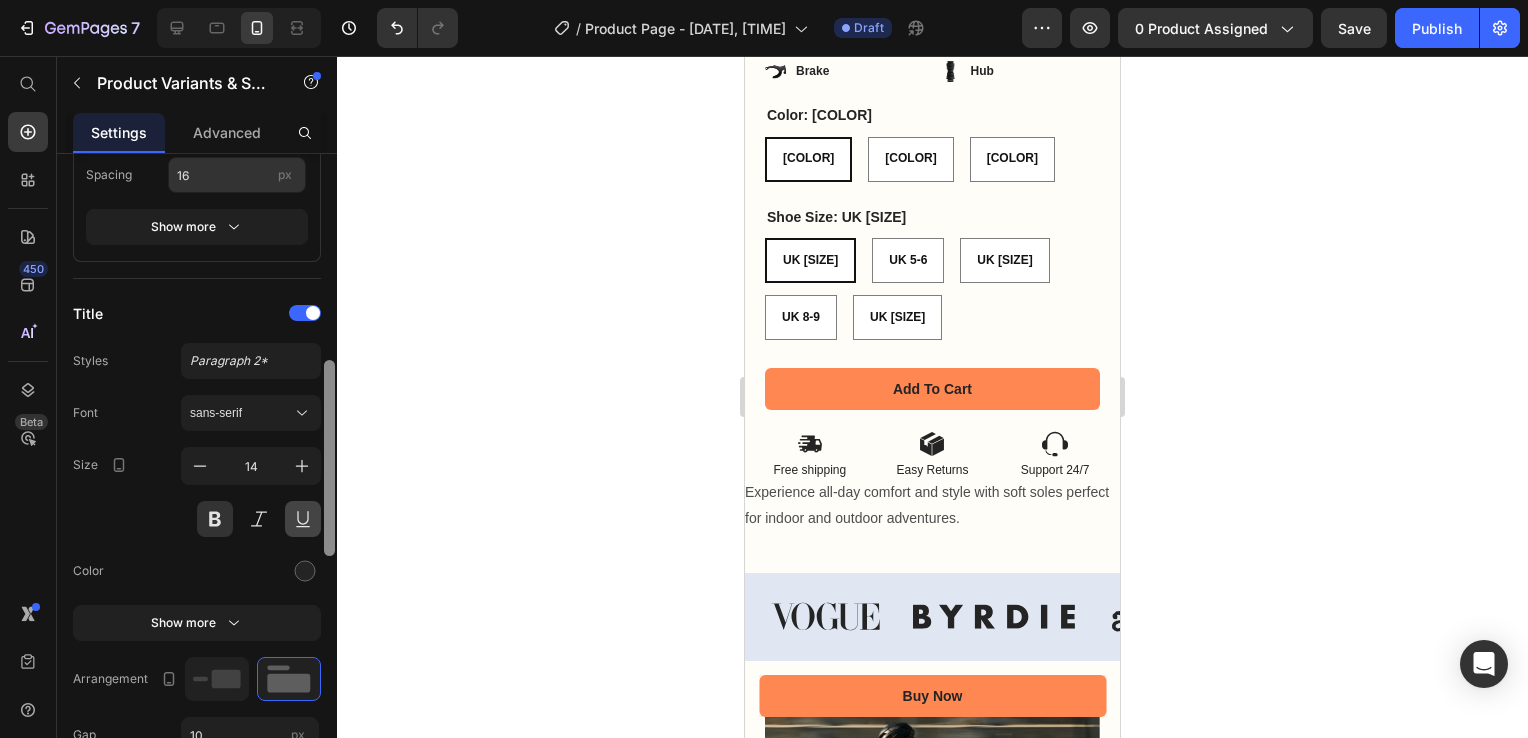 drag, startPoint x: 332, startPoint y: 372, endPoint x: 314, endPoint y: 526, distance: 155.04839 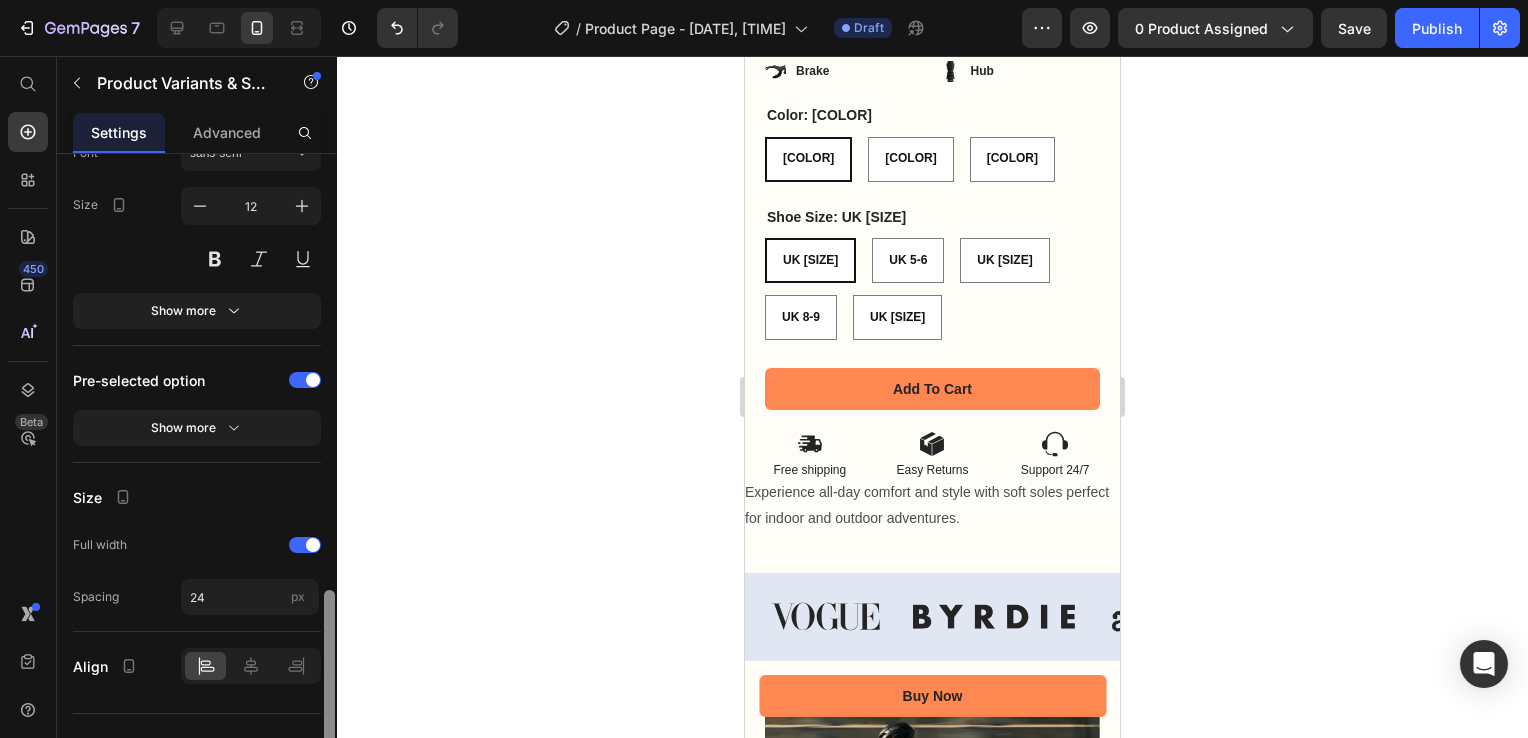 scroll, scrollTop: 1456, scrollLeft: 0, axis: vertical 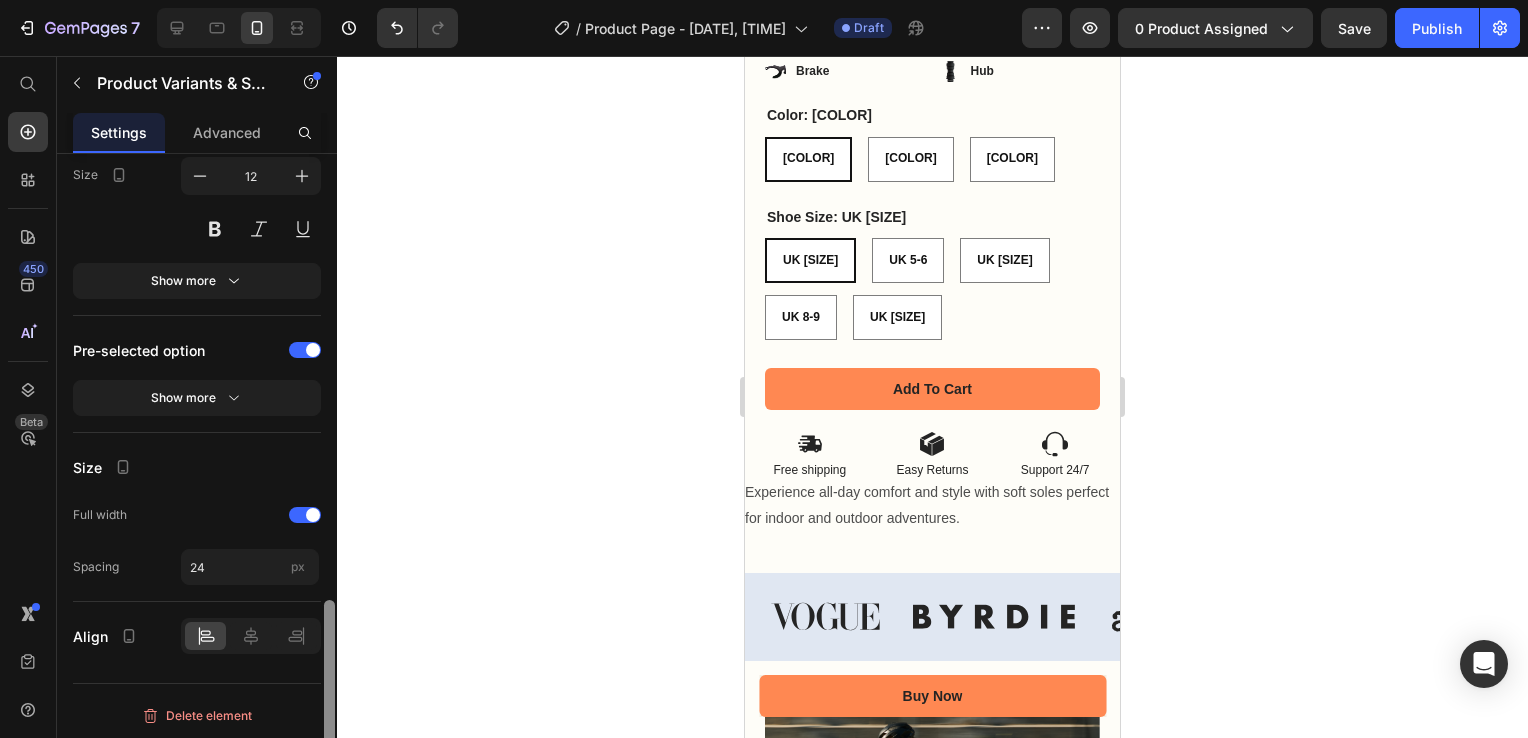 drag, startPoint x: 329, startPoint y: 504, endPoint x: 303, endPoint y: 758, distance: 255.32724 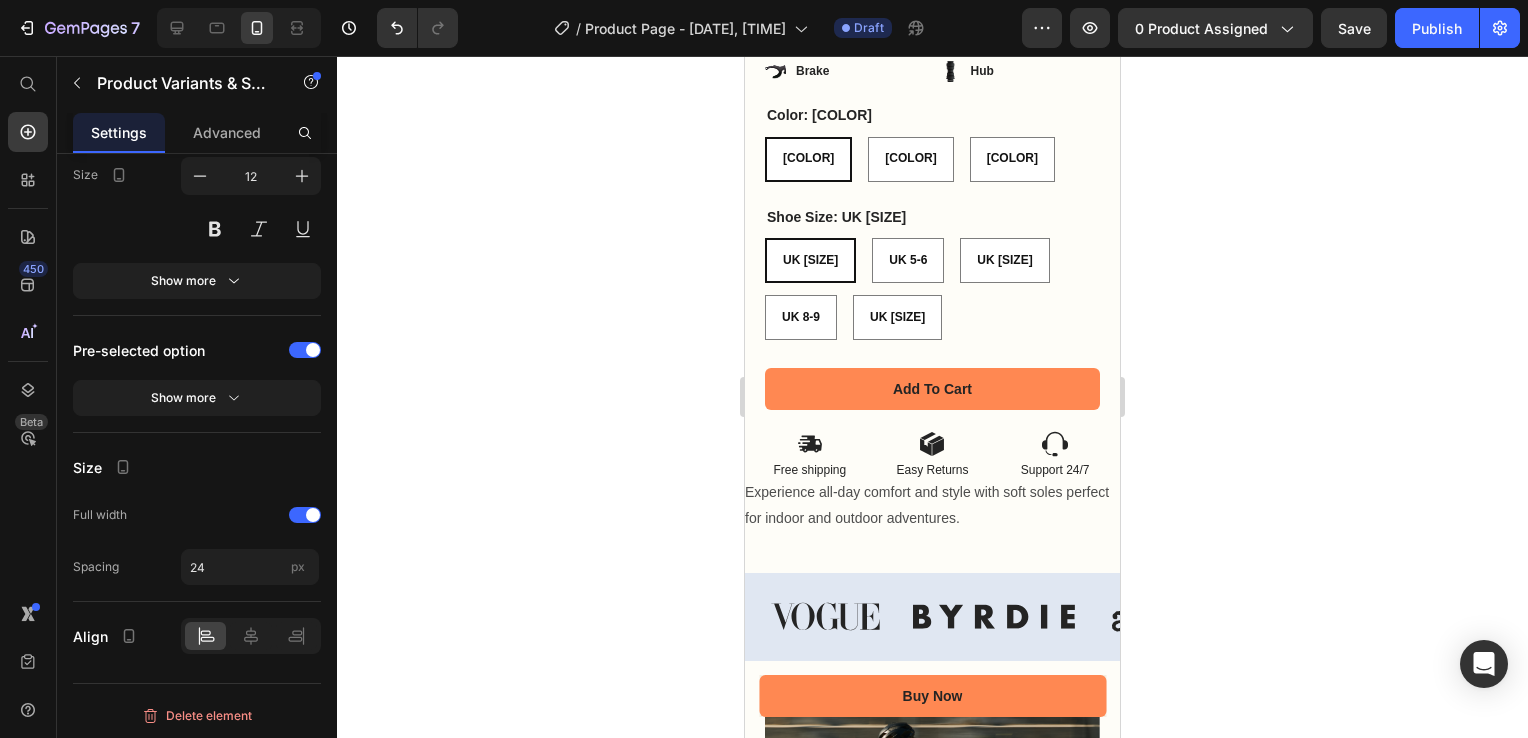 click 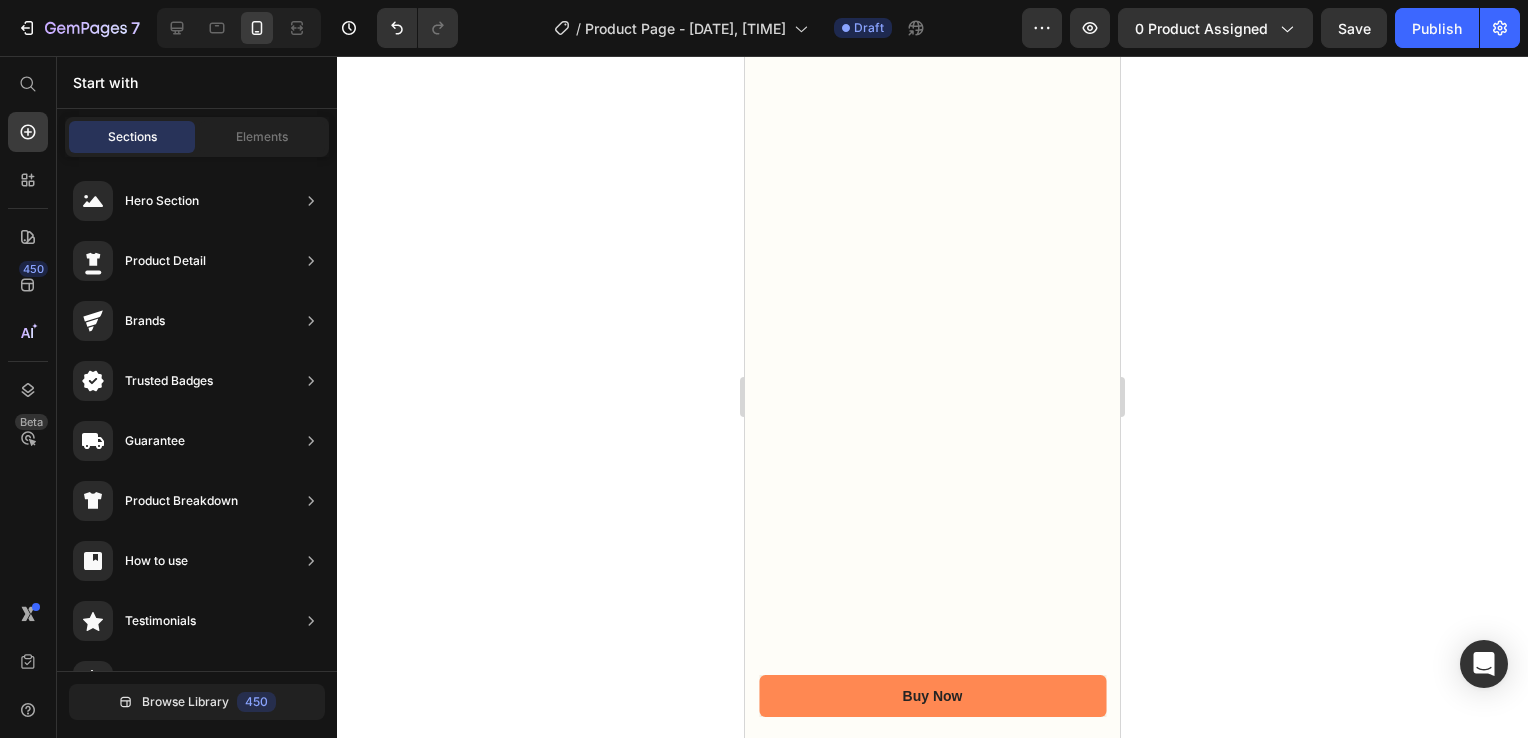 scroll, scrollTop: 0, scrollLeft: 0, axis: both 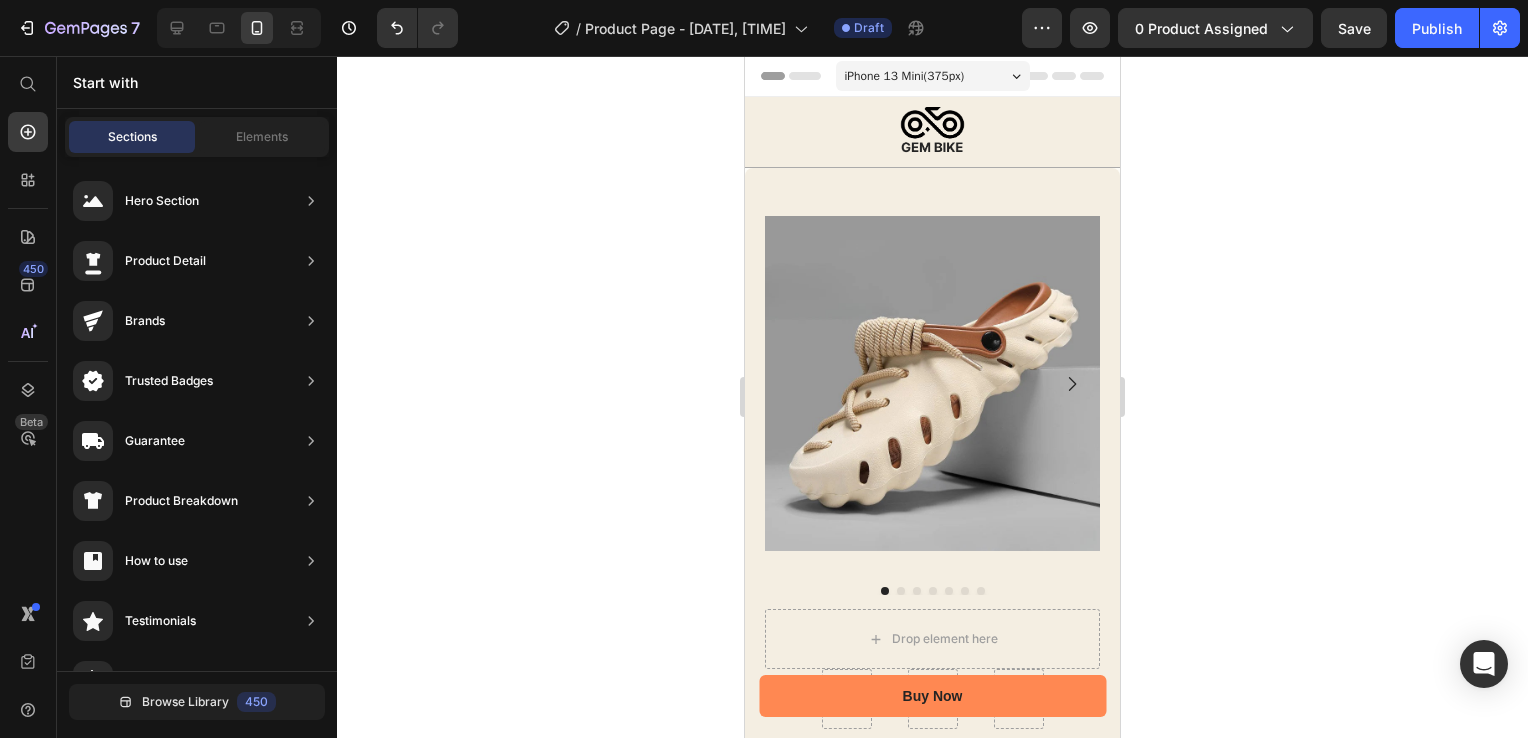 click on "iPhone 13 Mini  ( 375 px)" at bounding box center (933, 76) 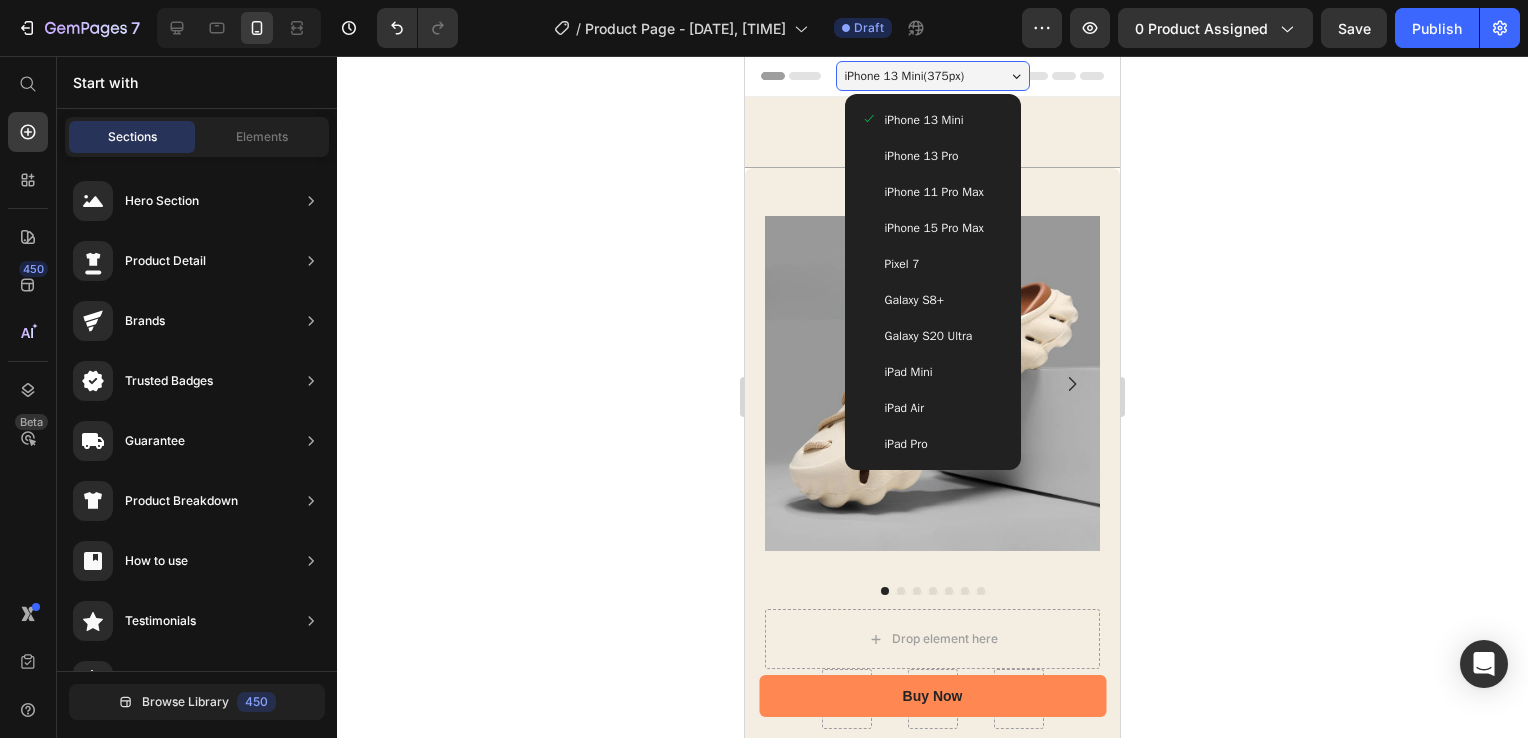 click on "iPhone 13 Pro" at bounding box center (922, 156) 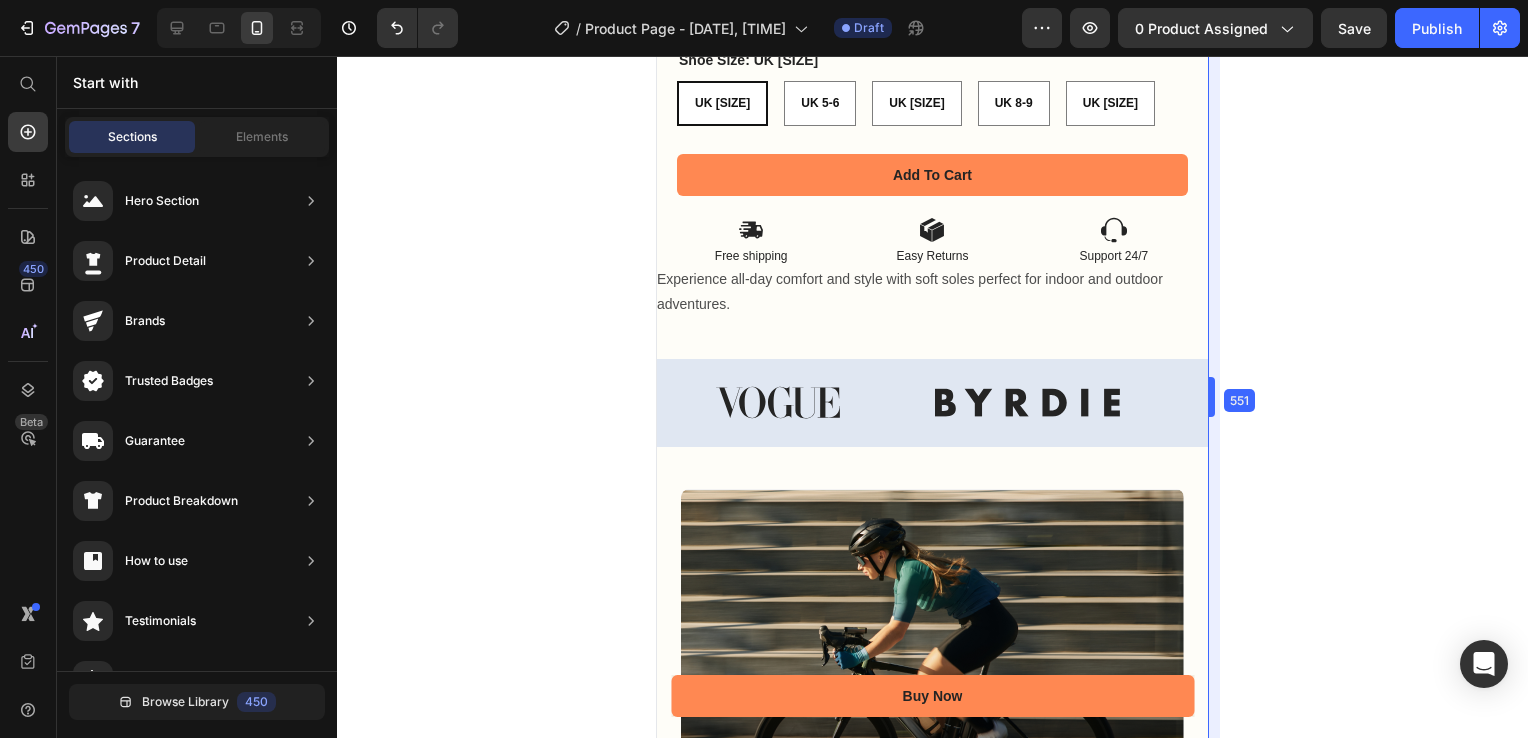 scroll, scrollTop: 1559, scrollLeft: 0, axis: vertical 